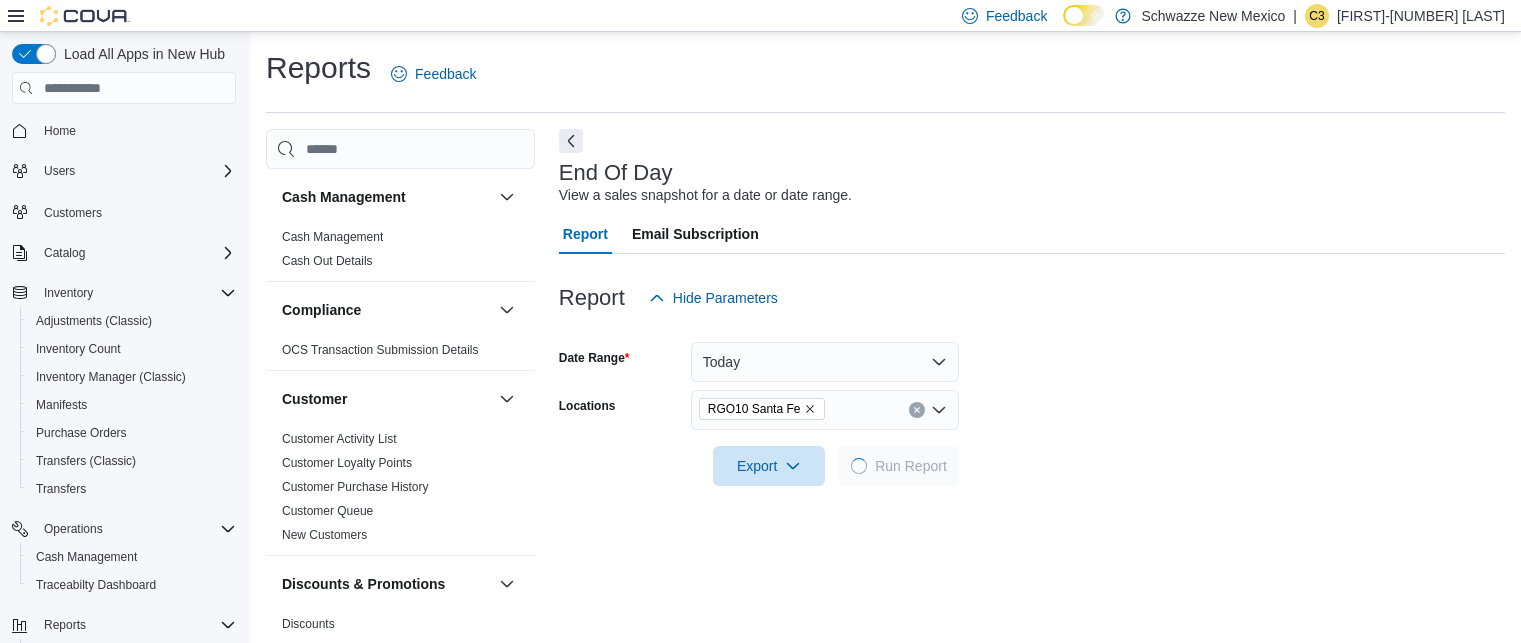 scroll, scrollTop: 0, scrollLeft: 0, axis: both 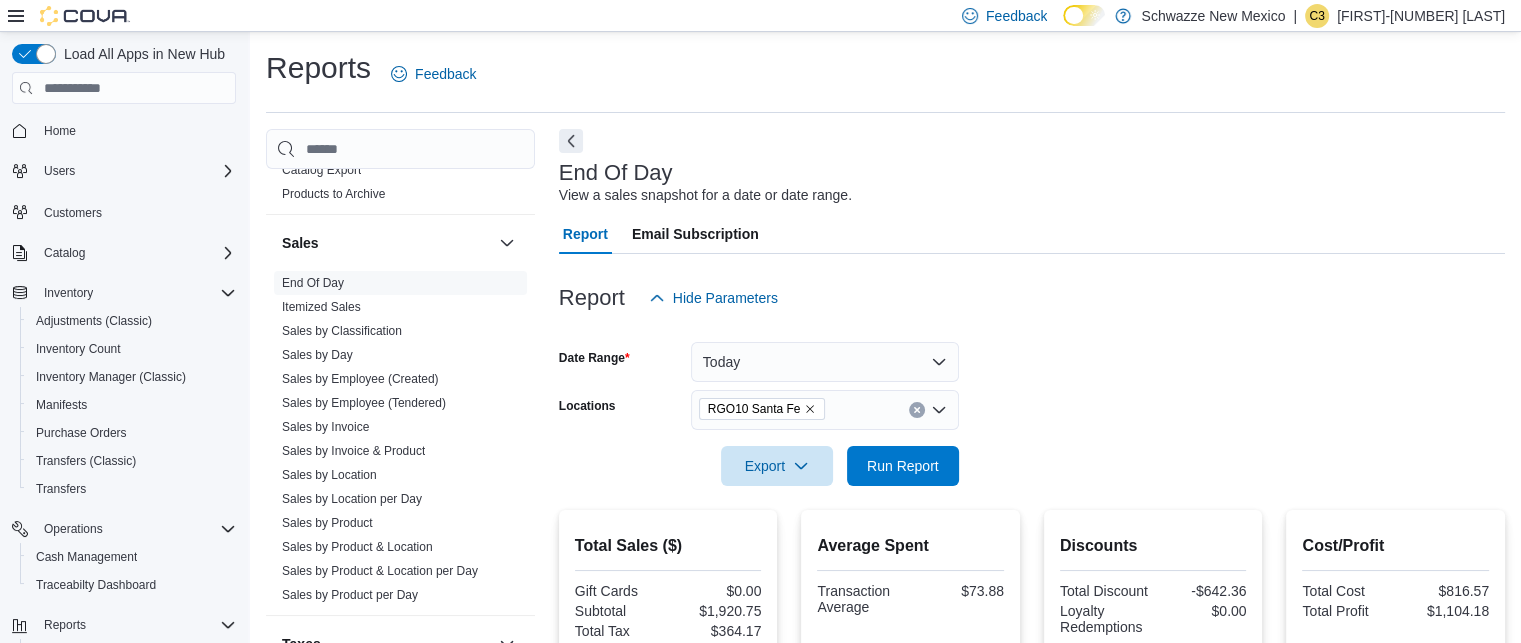 click on "Date Range Today Locations RGO10 Santa Fe Export  Run Report" at bounding box center (1032, 402) 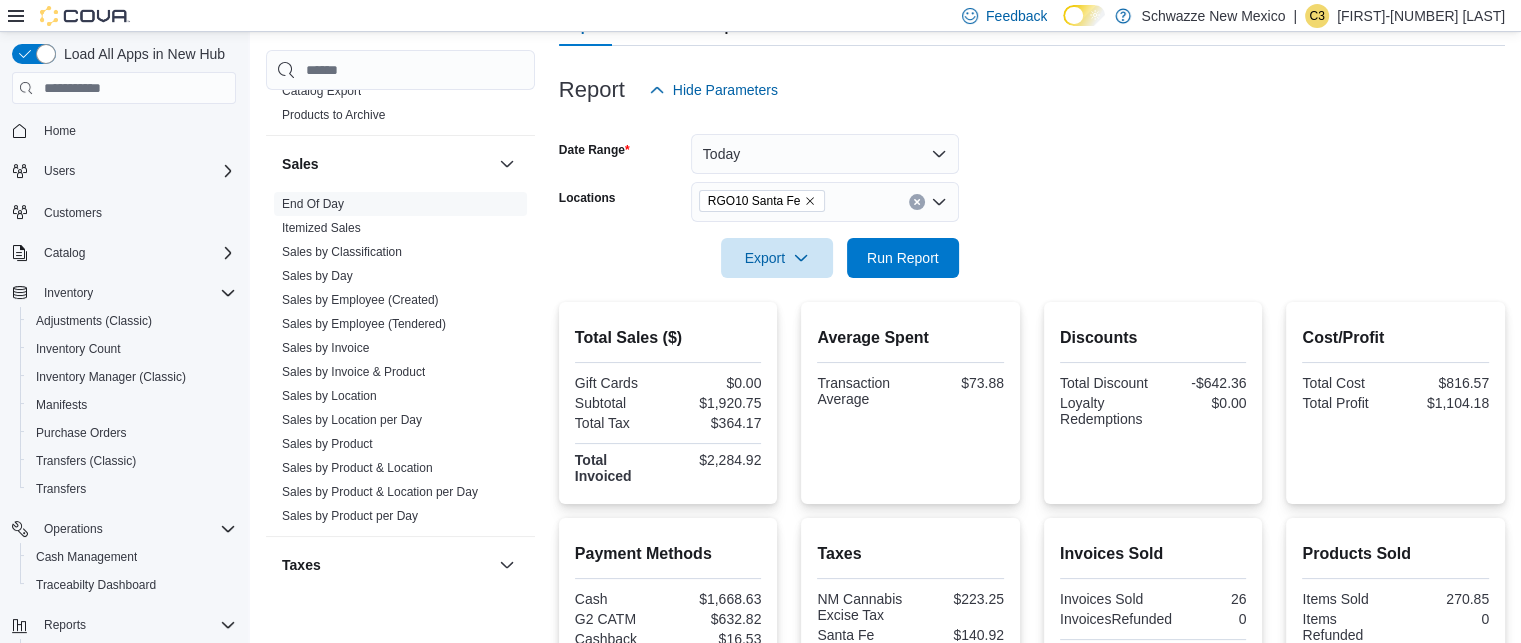 scroll, scrollTop: 207, scrollLeft: 0, axis: vertical 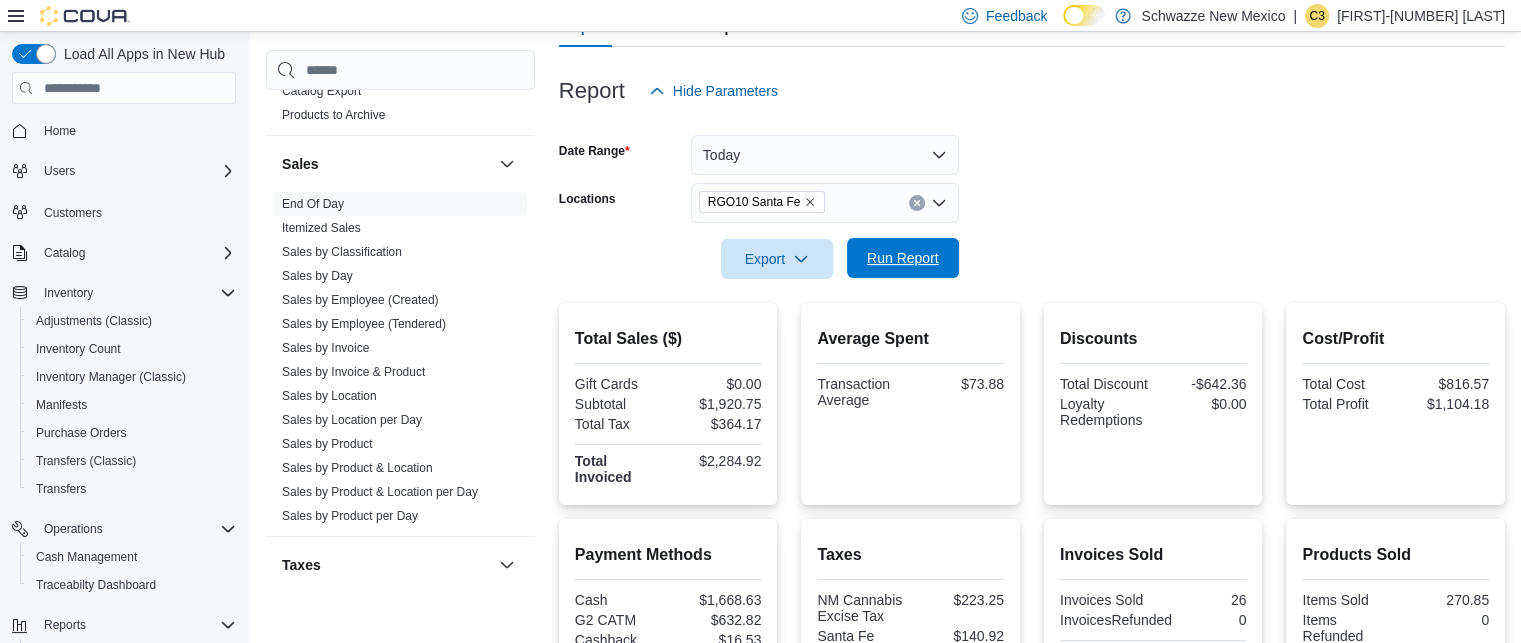 click on "Run Report" at bounding box center (903, 258) 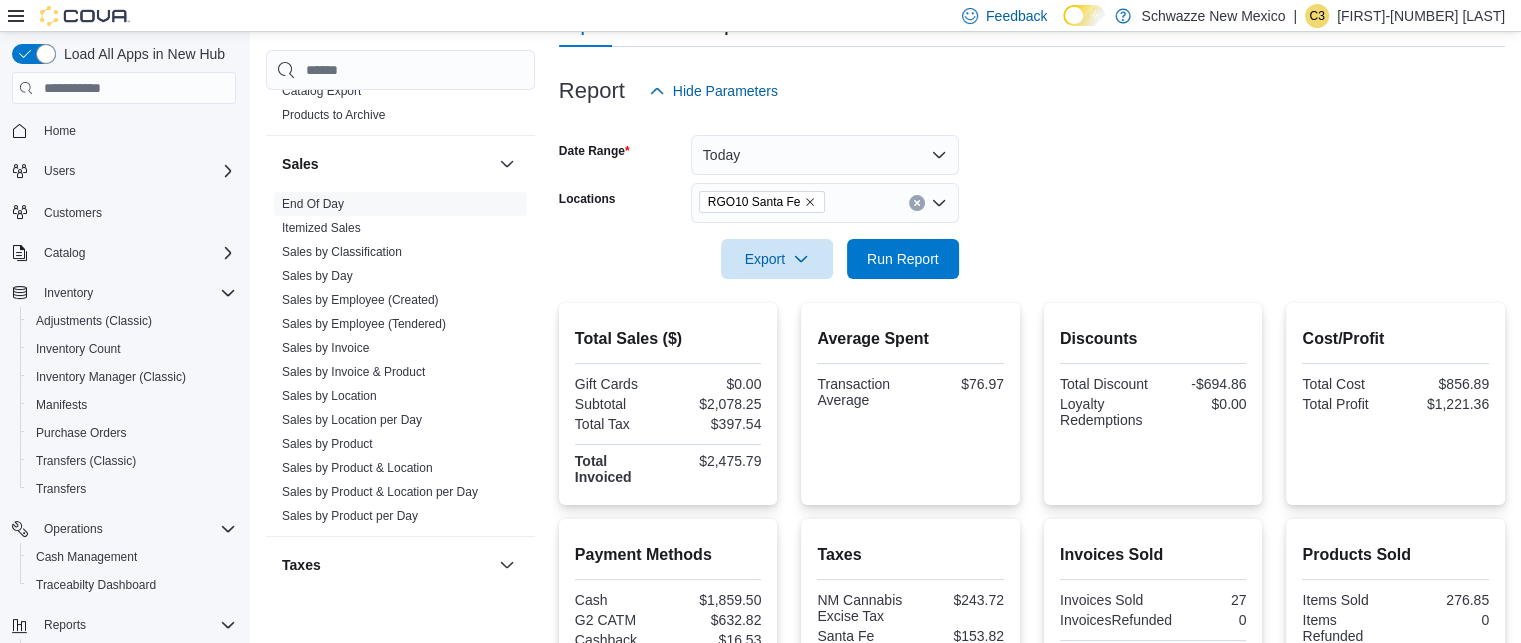 click on "Date Range Today Locations RGO10 Santa Fe Export  Run Report" at bounding box center (1032, 195) 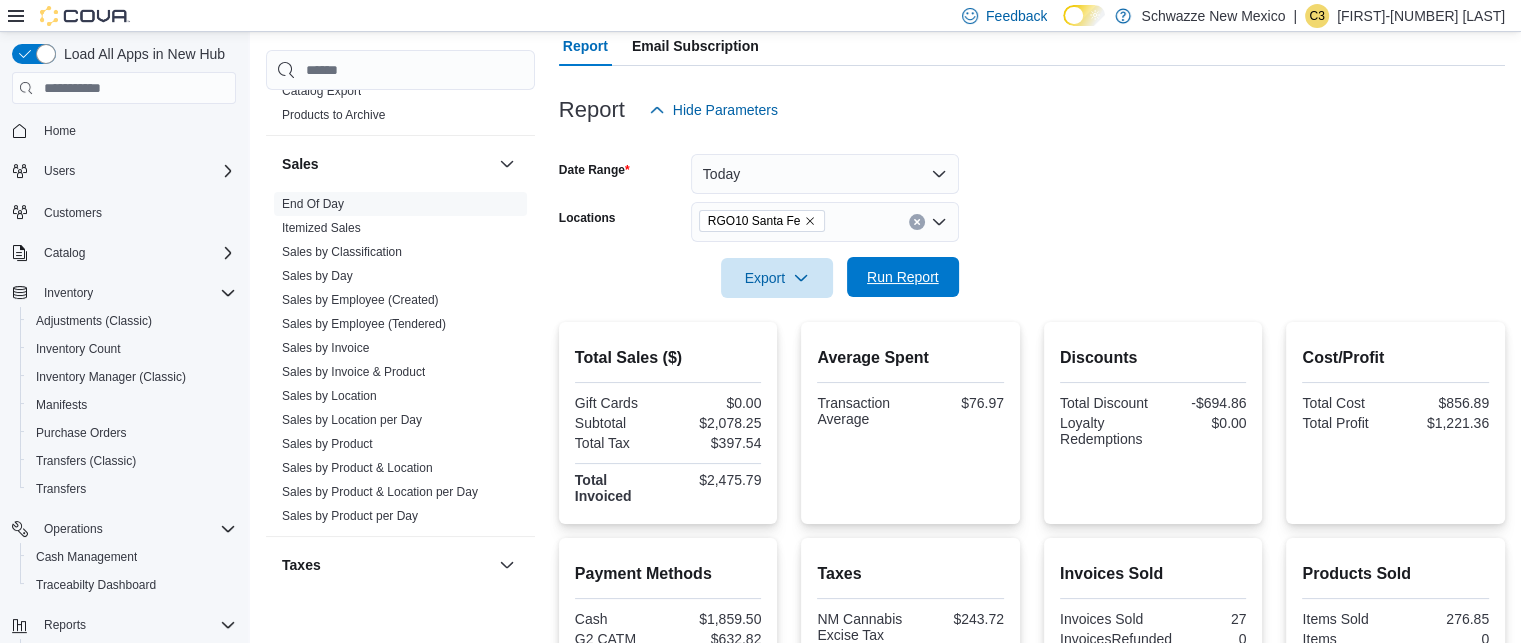 scroll, scrollTop: 188, scrollLeft: 0, axis: vertical 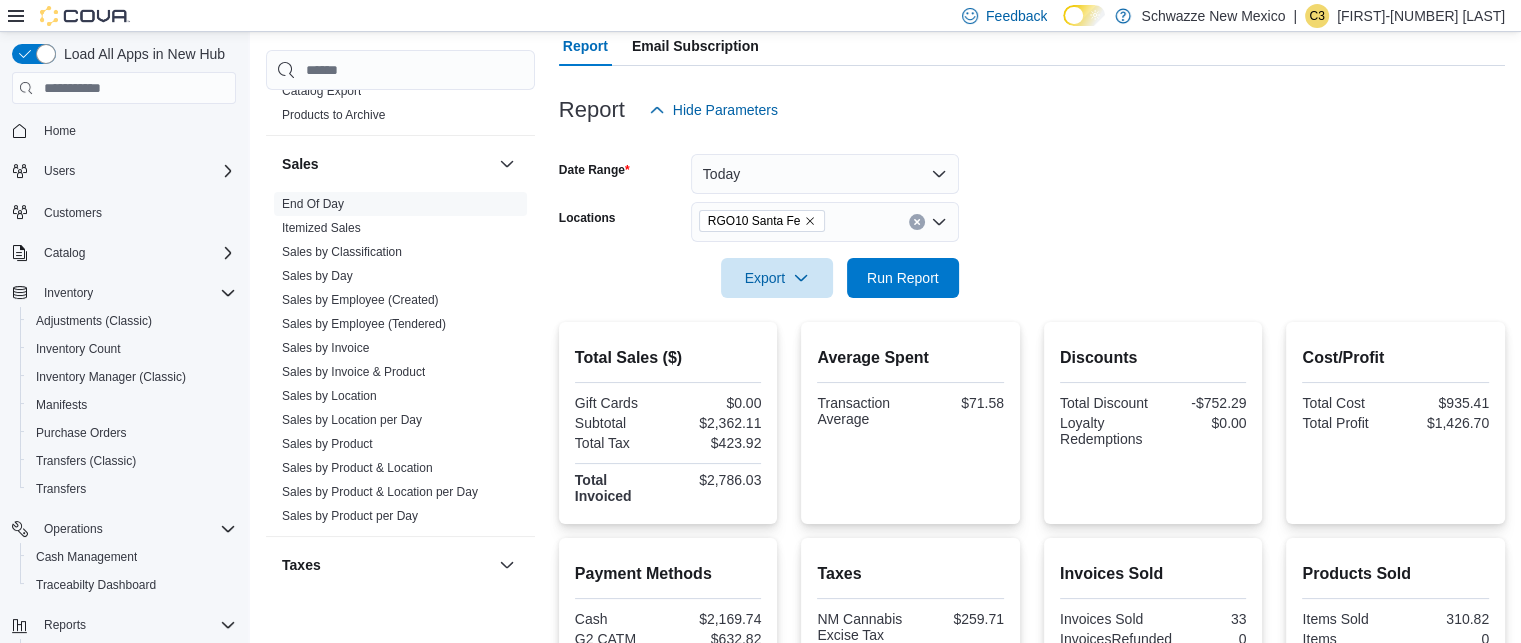 click at bounding box center [1032, 250] 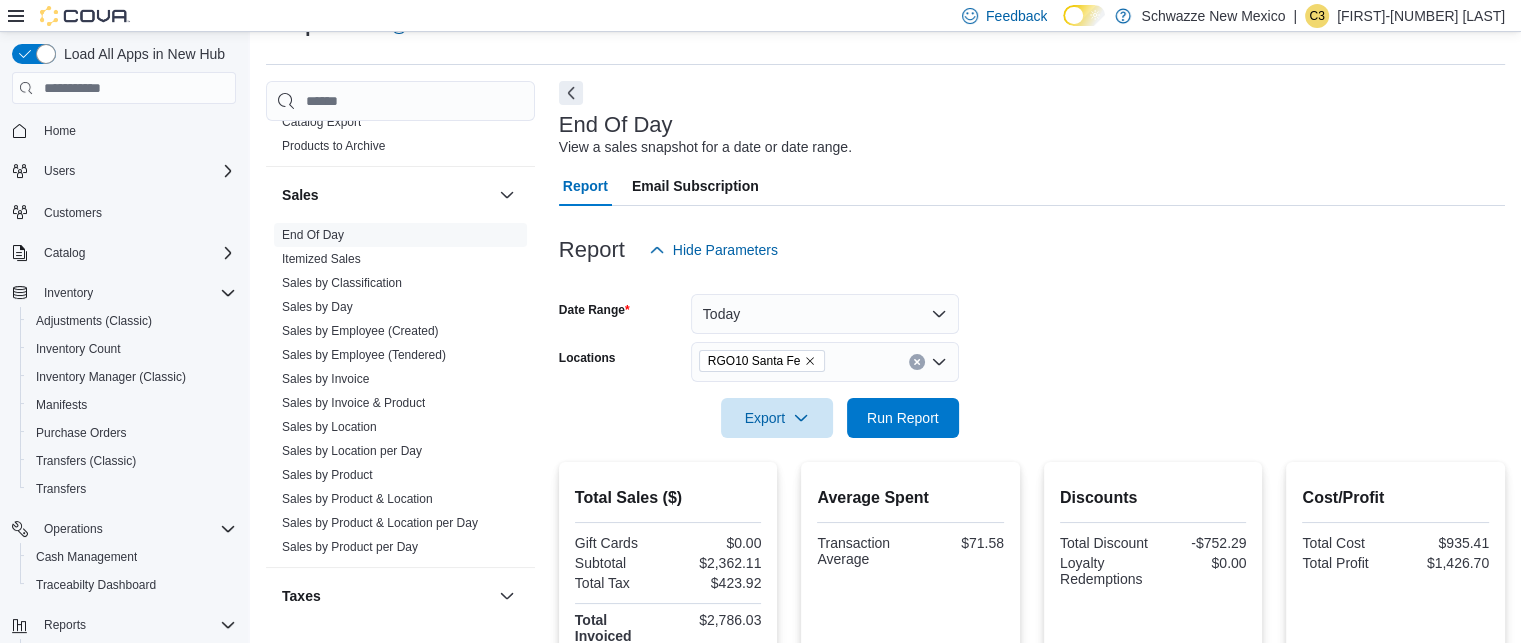 scroll, scrollTop: 0, scrollLeft: 0, axis: both 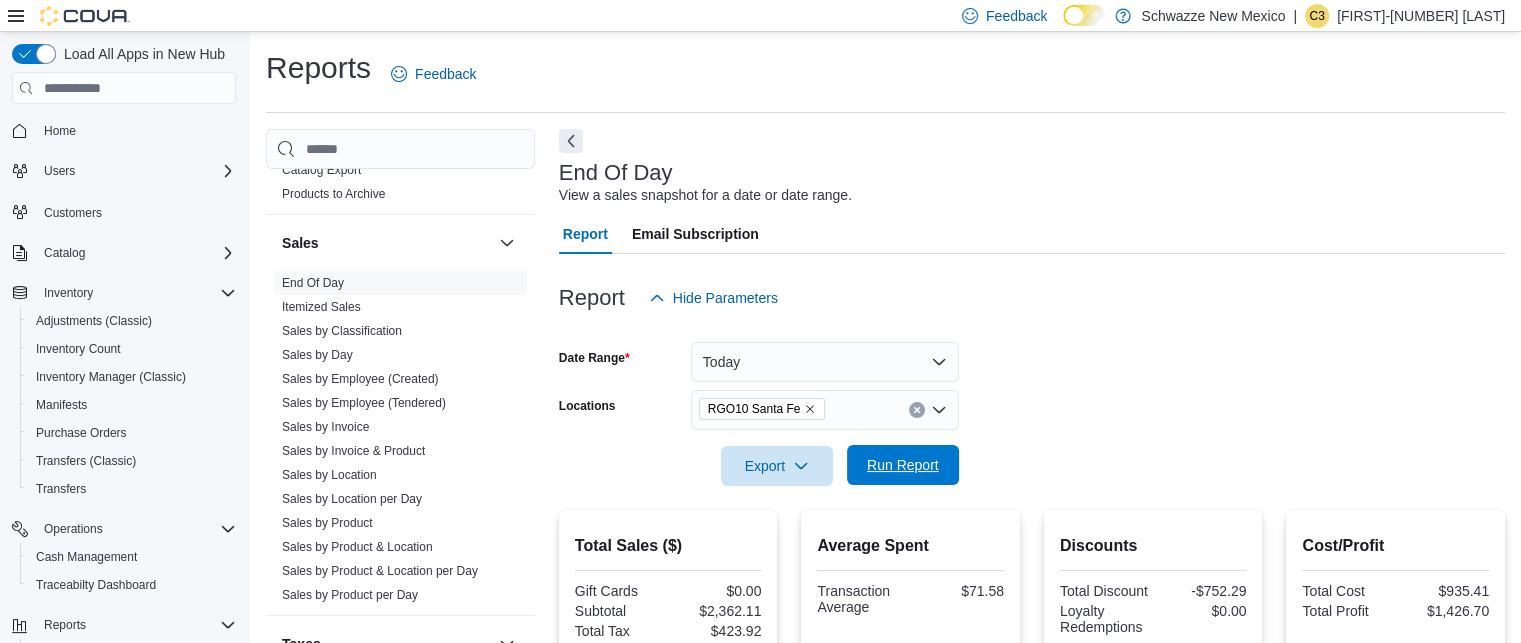 click on "Run Report" at bounding box center [903, 465] 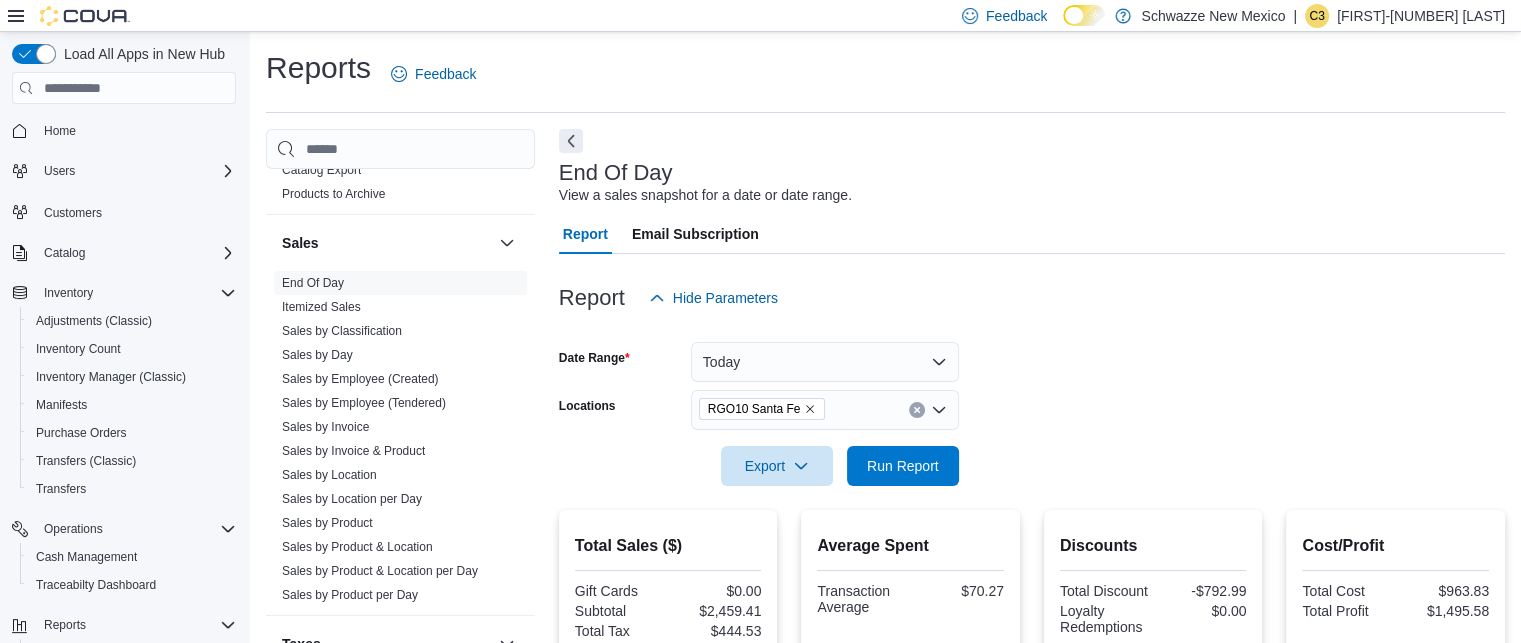 click at bounding box center [1032, 438] 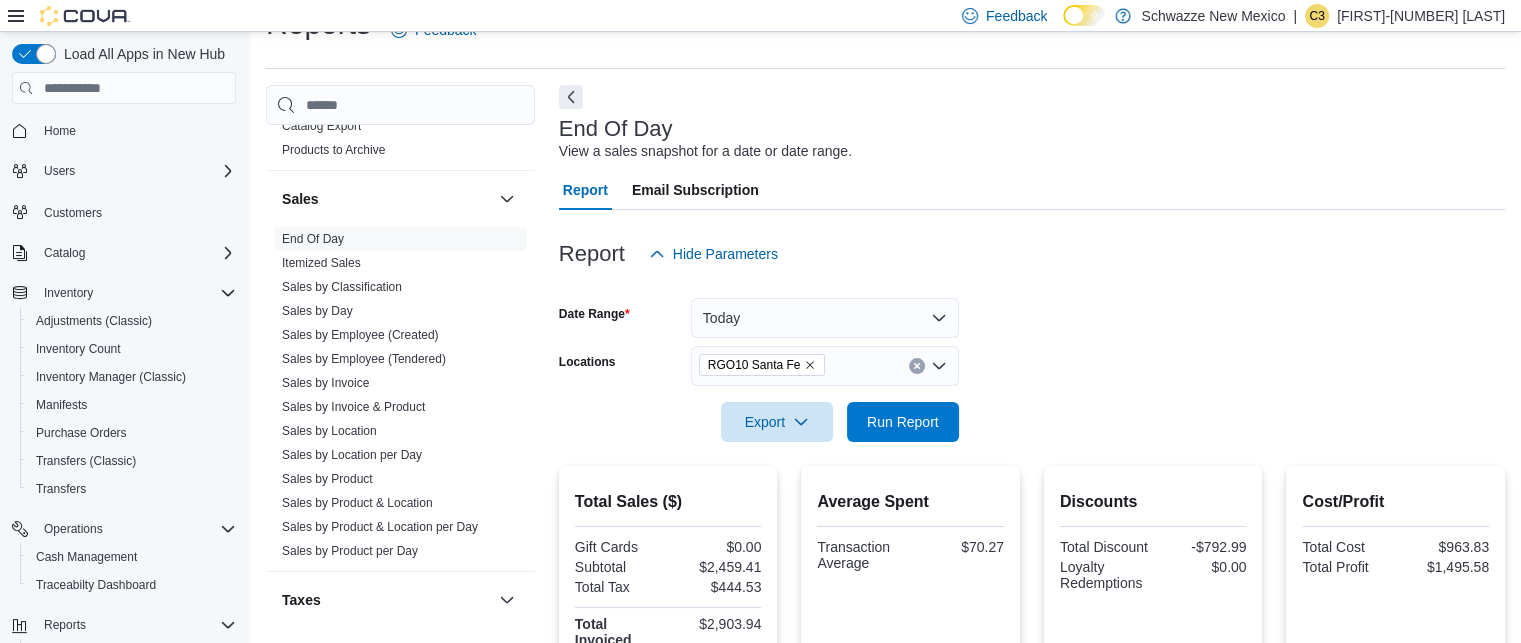 scroll, scrollTop: 0, scrollLeft: 0, axis: both 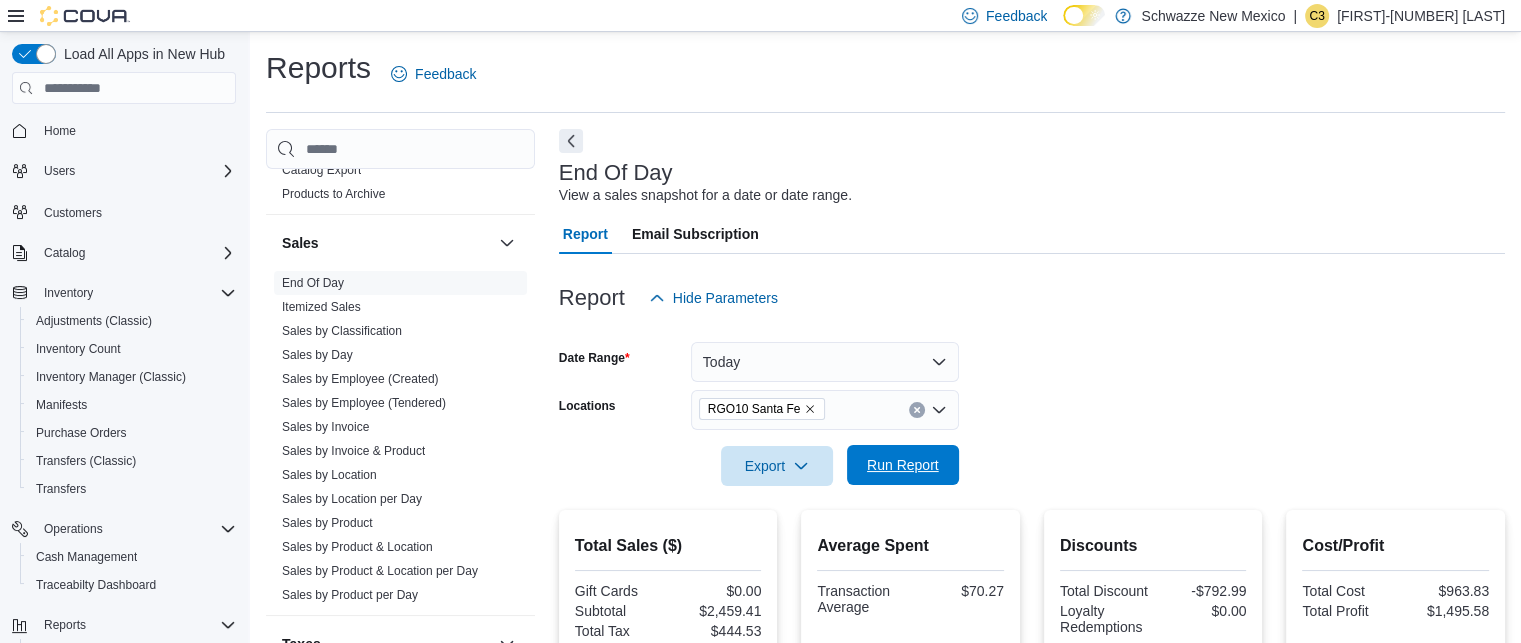 click on "Run Report" at bounding box center [903, 465] 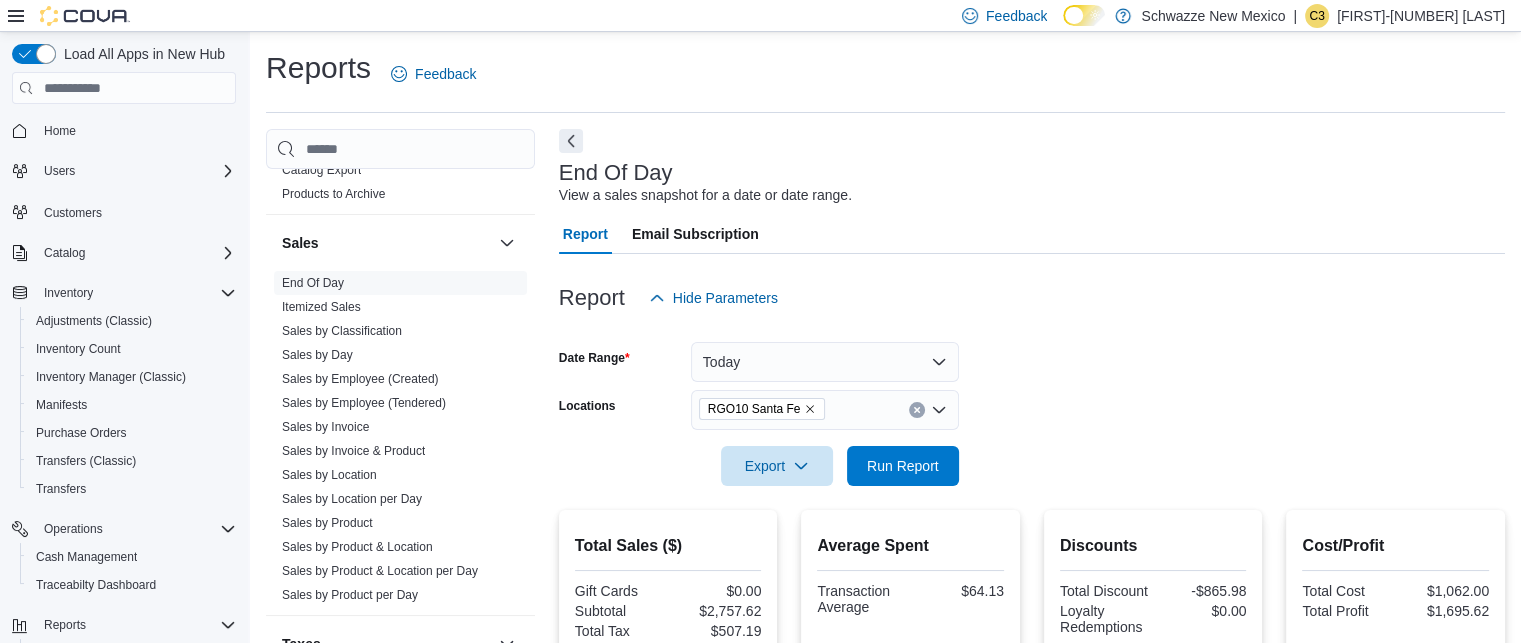 click on "Date Range Today Locations RGO10 Santa Fe Export  Run Report" at bounding box center (1032, 402) 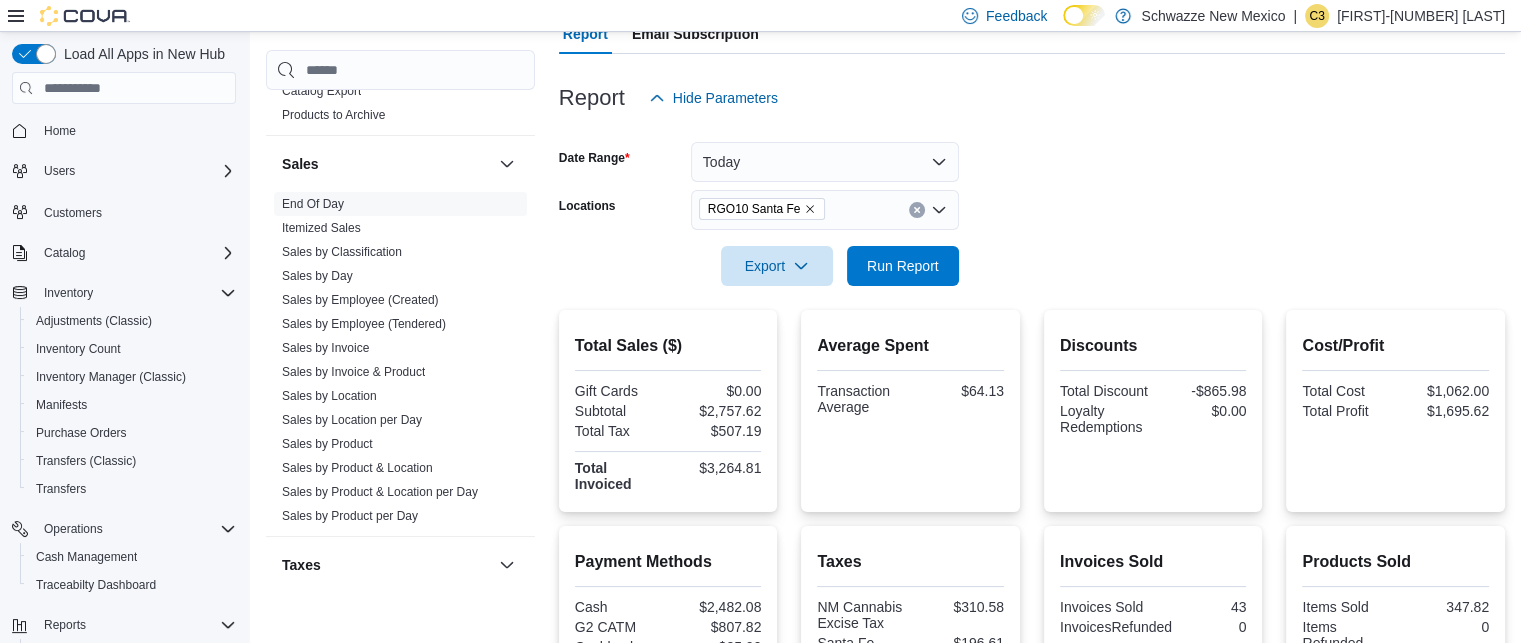 scroll, scrollTop: 200, scrollLeft: 0, axis: vertical 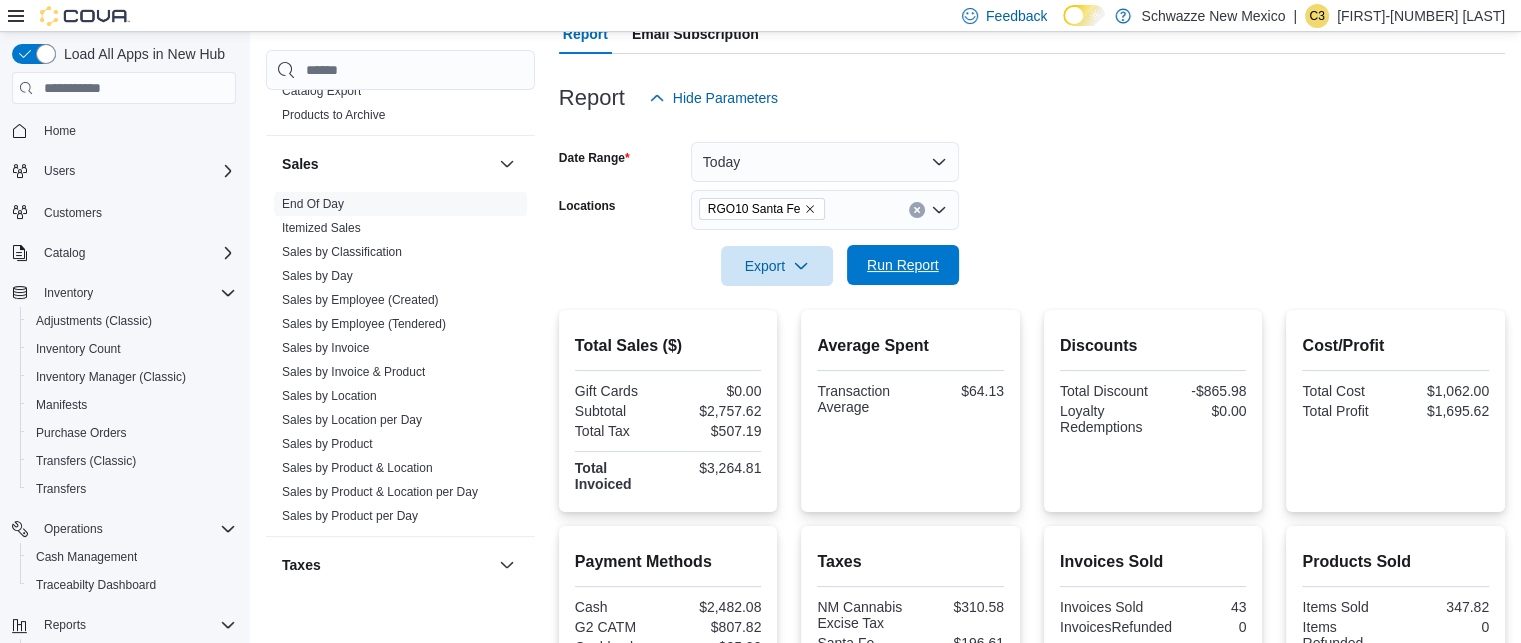 click on "Run Report" at bounding box center [903, 265] 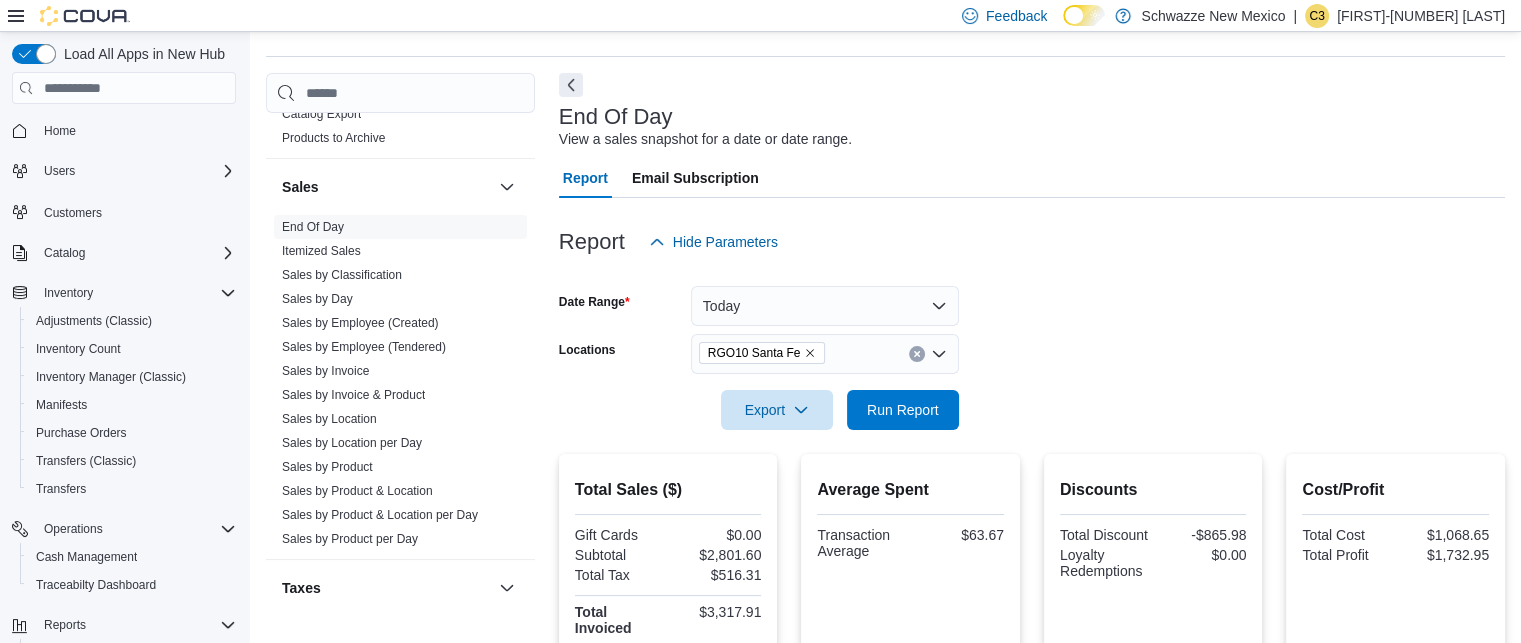 scroll, scrollTop: 0, scrollLeft: 0, axis: both 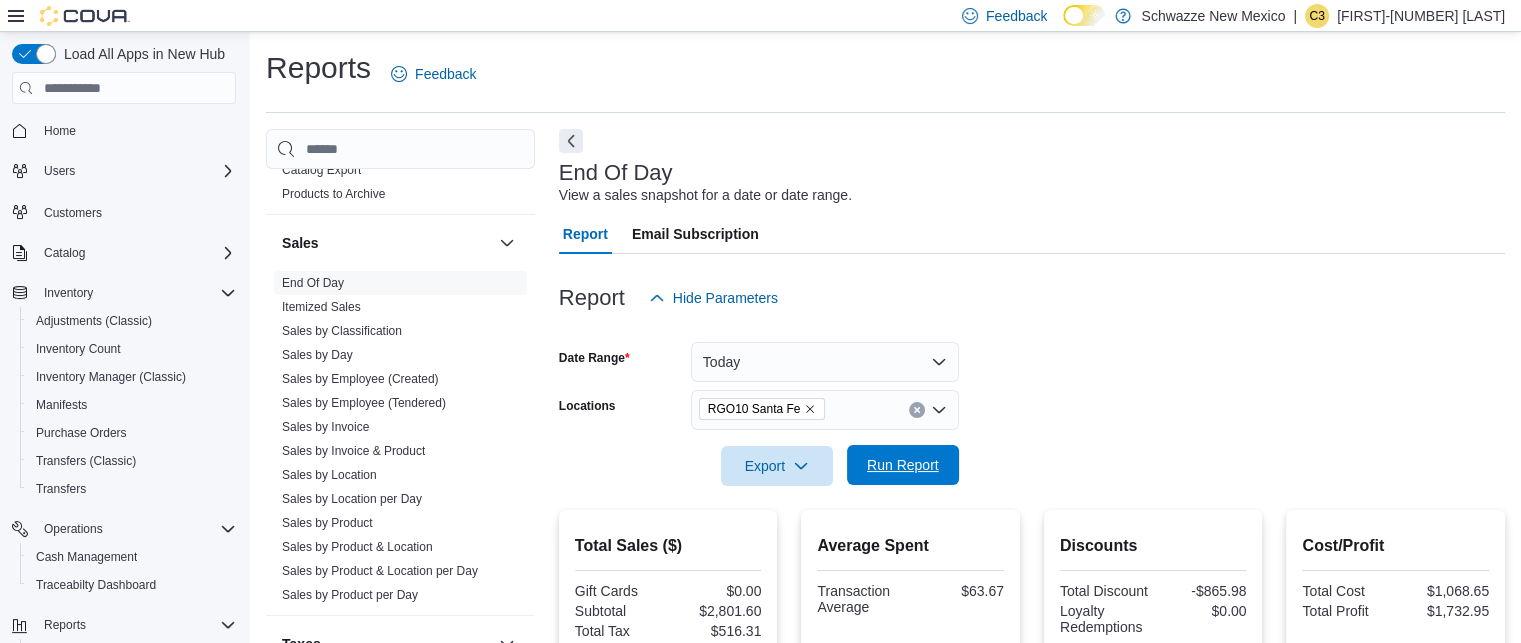 click on "Run Report" at bounding box center (903, 465) 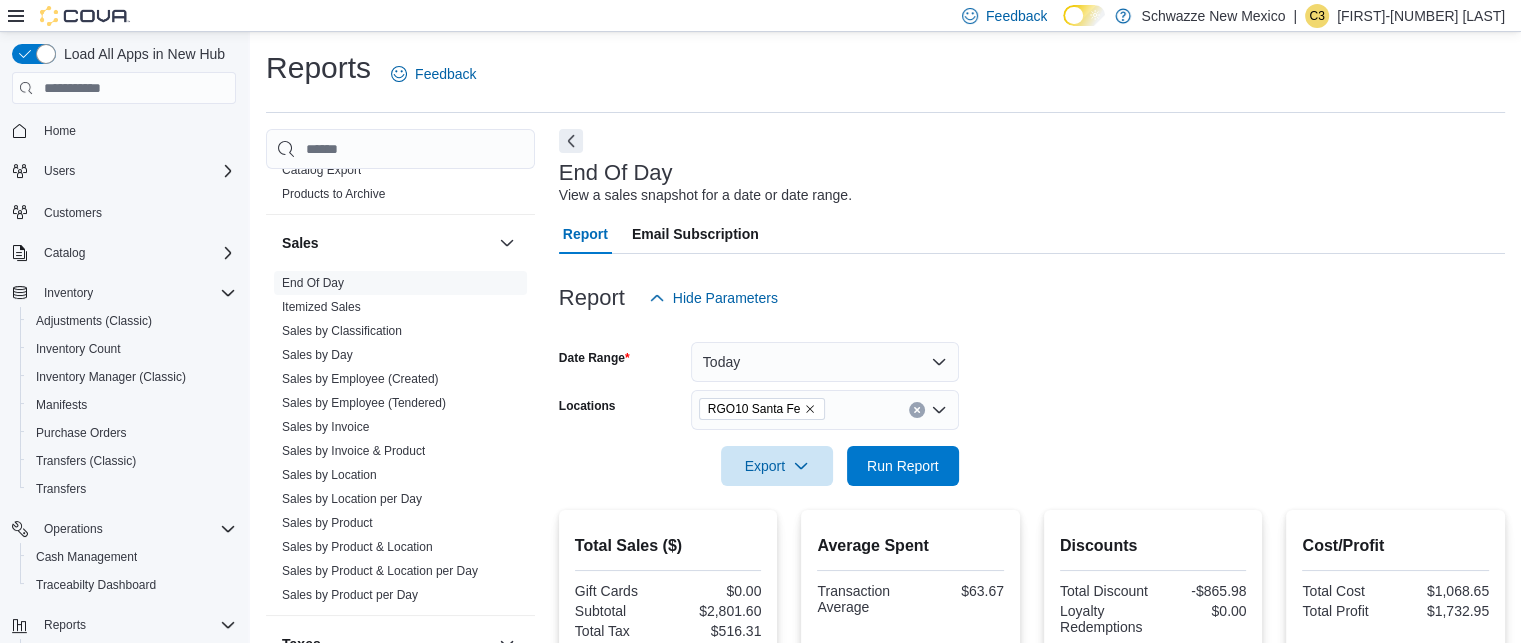 click on "Date Range Today Locations RGO10 Santa Fe Export  Run Report" at bounding box center (1032, 402) 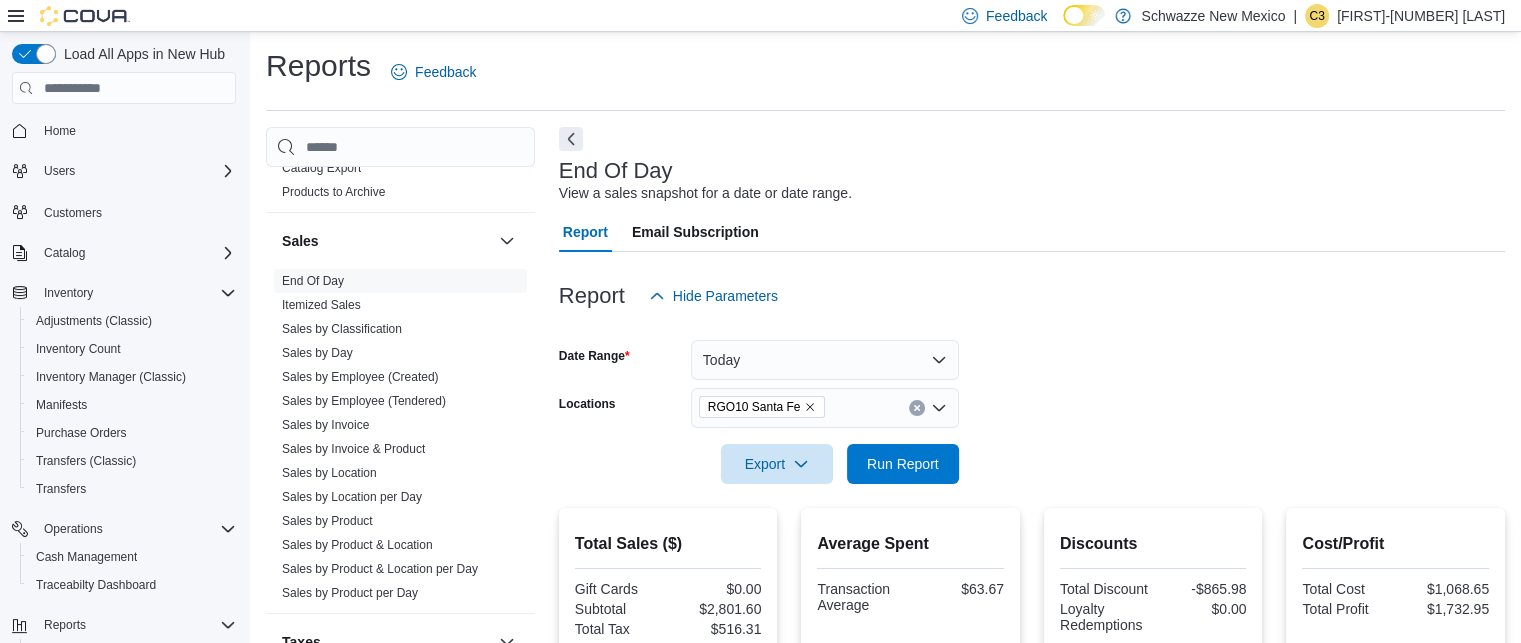 scroll, scrollTop: 0, scrollLeft: 0, axis: both 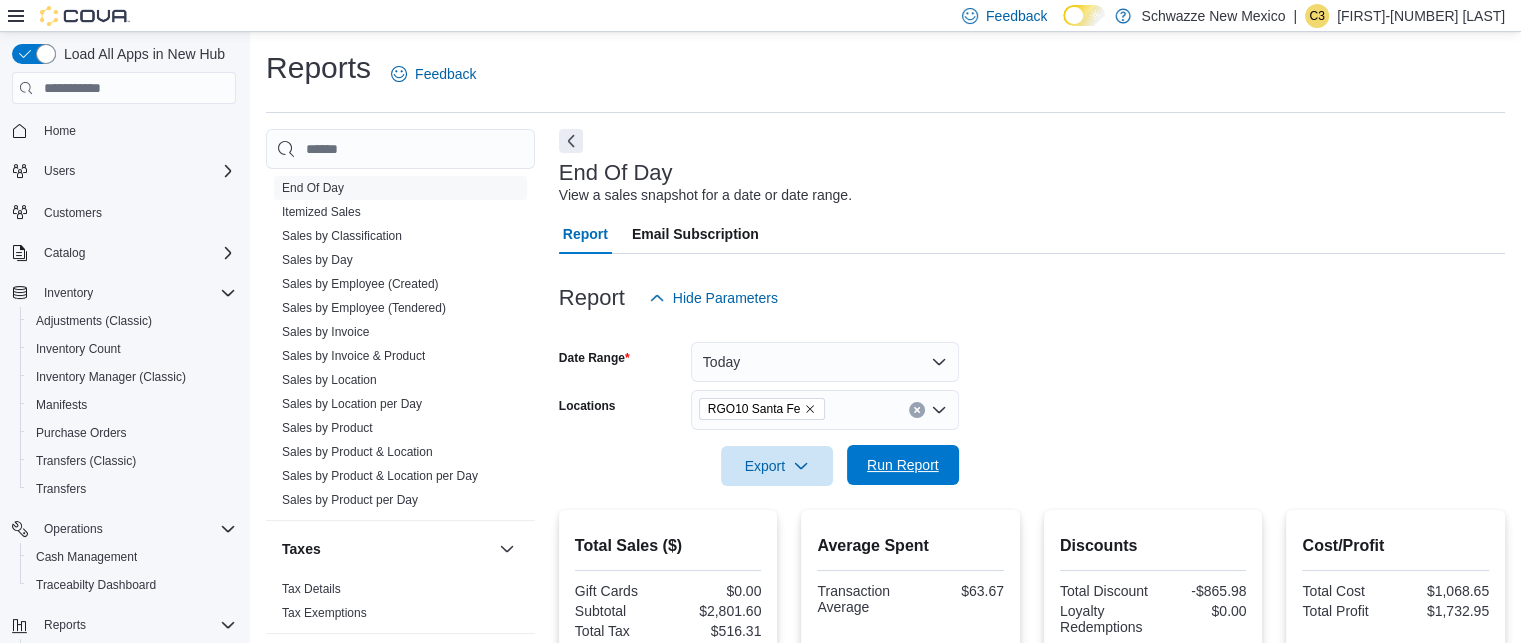 click on "Run Report" at bounding box center [903, 465] 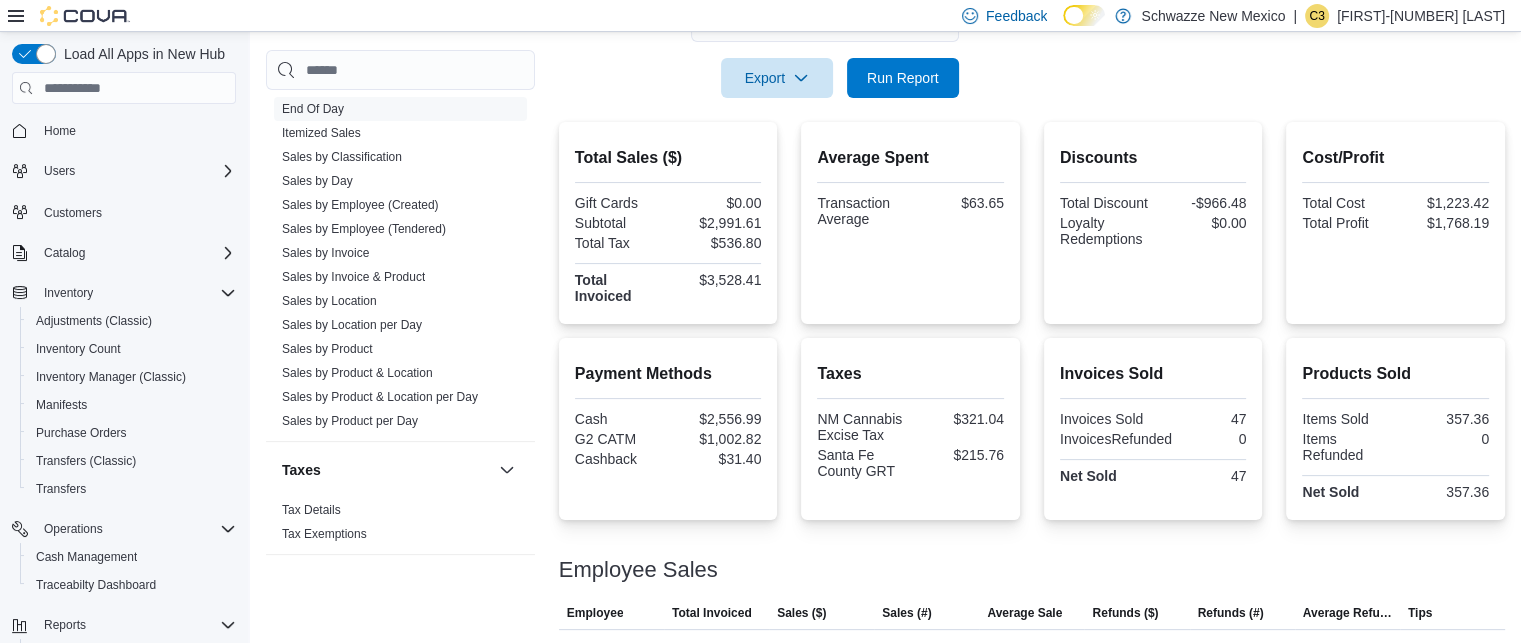 scroll, scrollTop: 0, scrollLeft: 0, axis: both 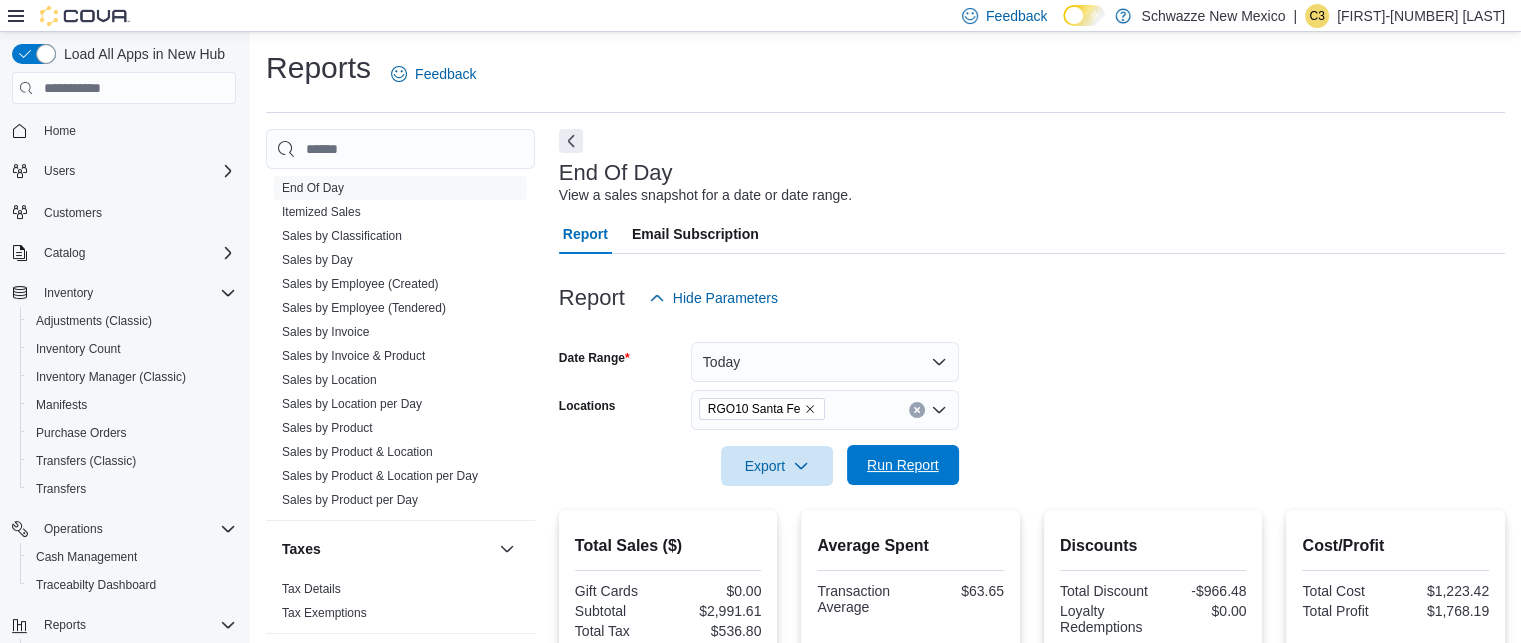 click on "Run Report" at bounding box center [903, 465] 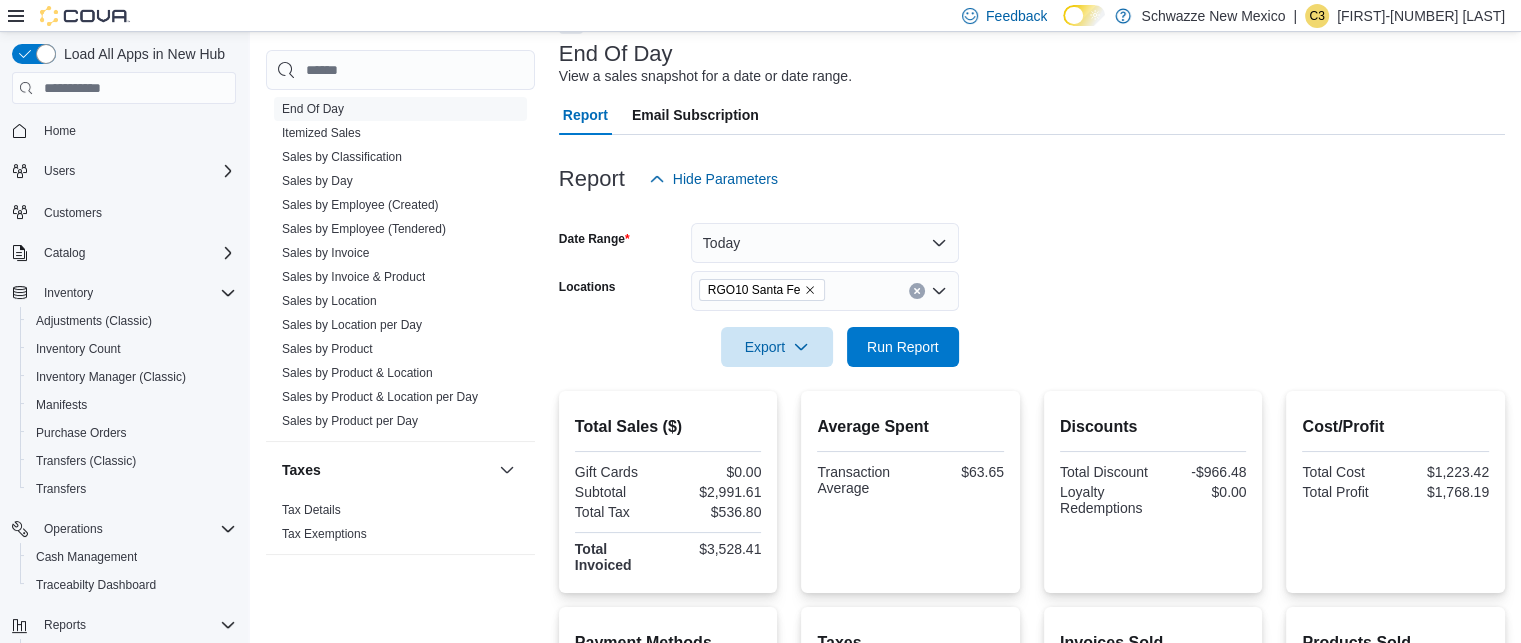 scroll, scrollTop: 59, scrollLeft: 0, axis: vertical 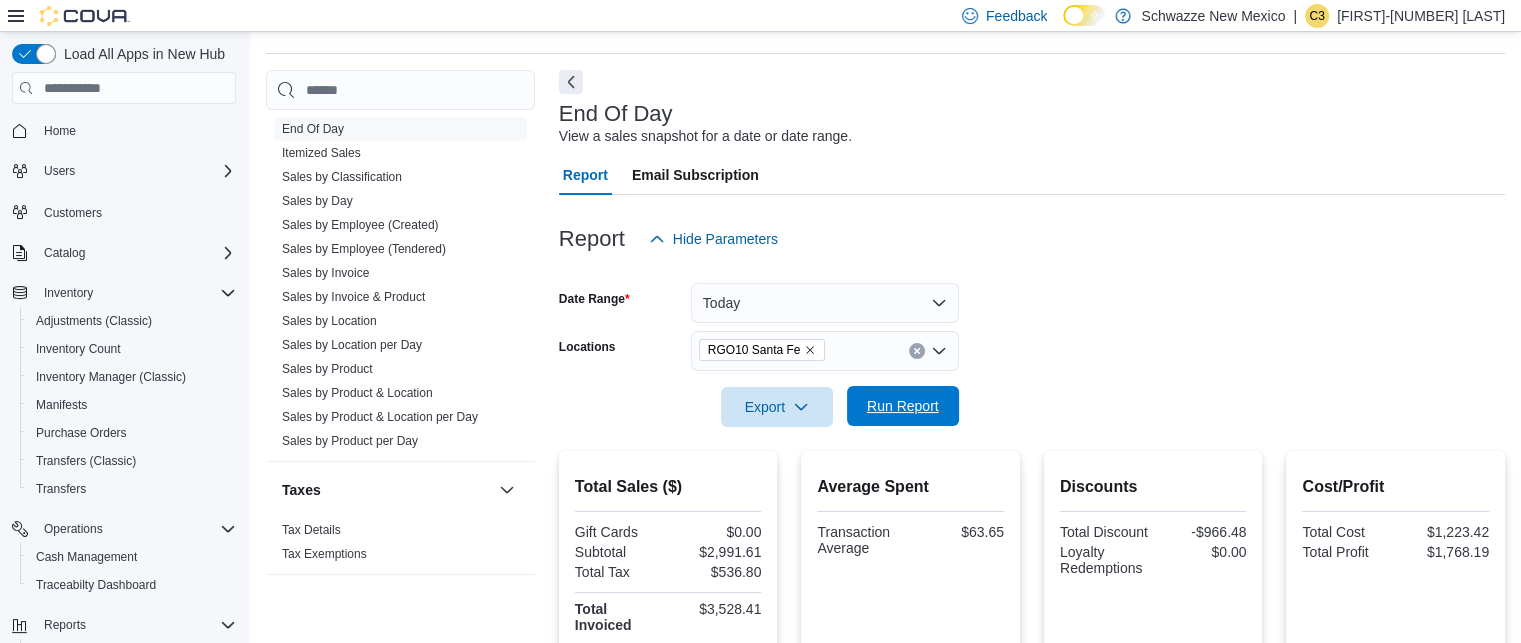 click on "Run Report" at bounding box center [903, 406] 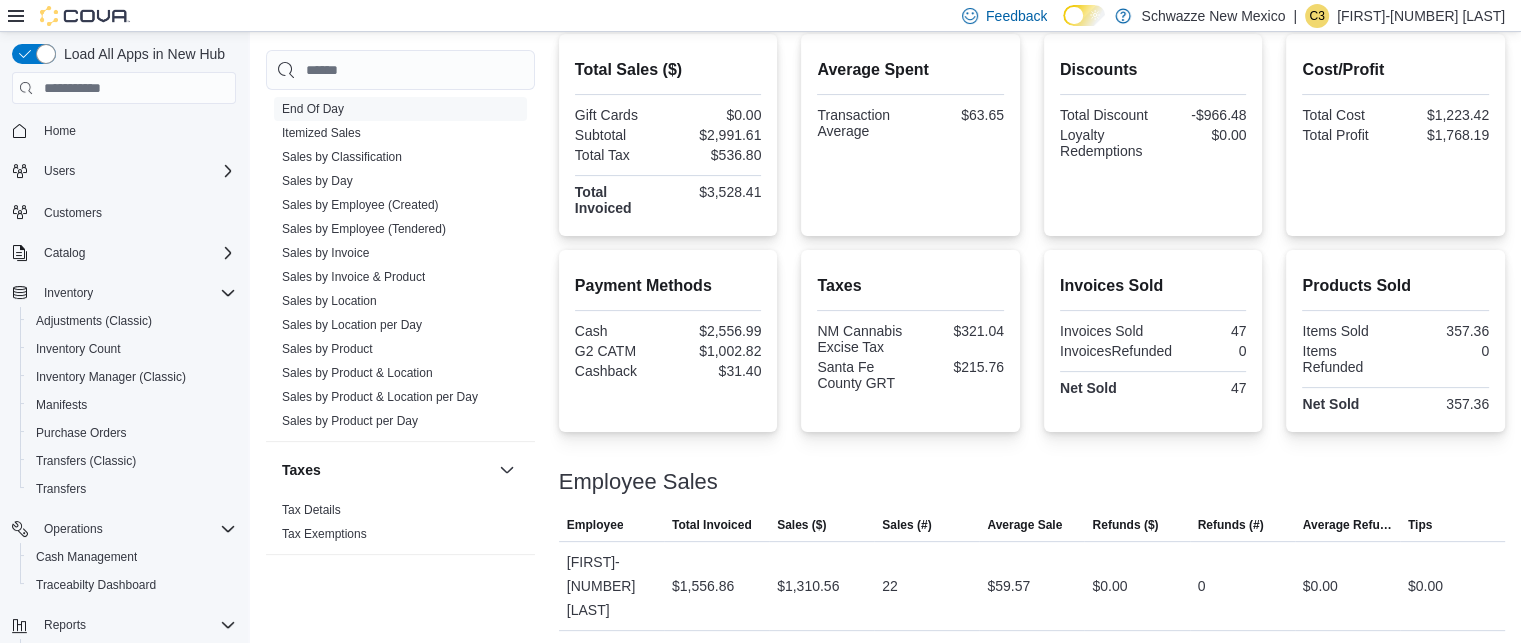 scroll, scrollTop: 0, scrollLeft: 0, axis: both 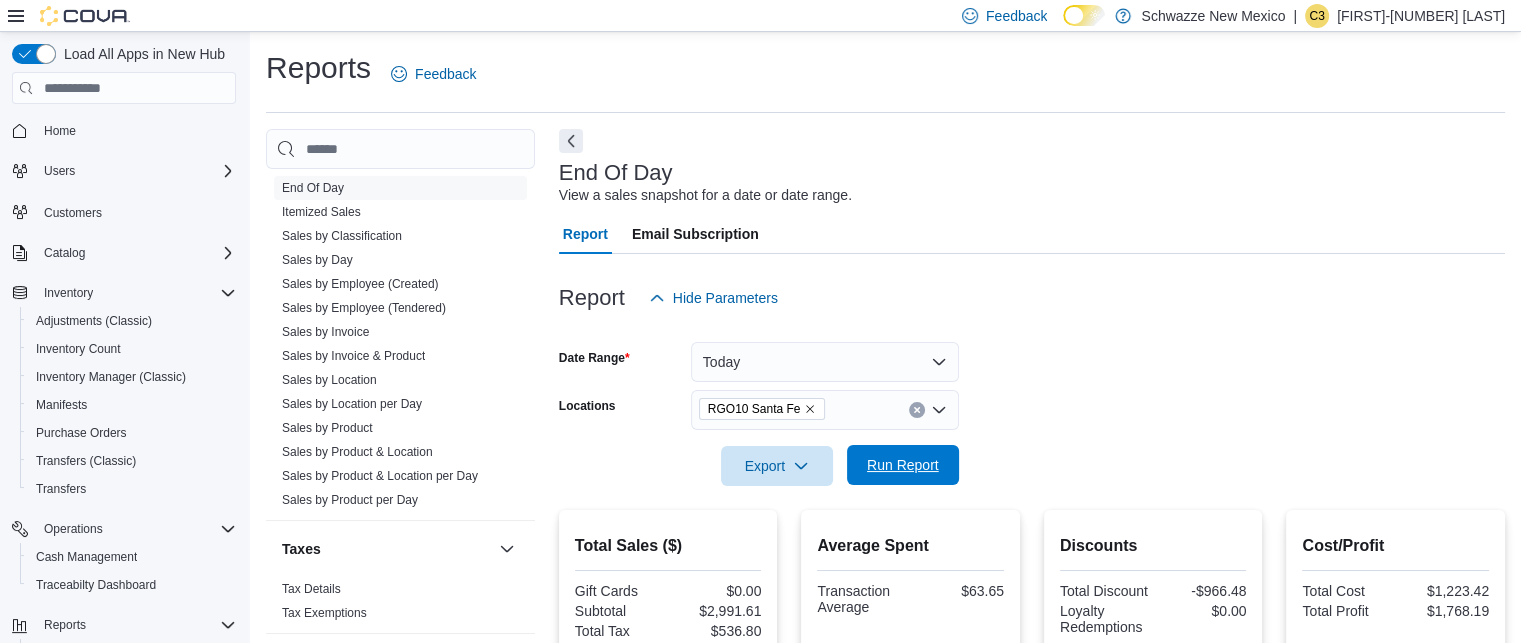click on "Run Report" at bounding box center (903, 465) 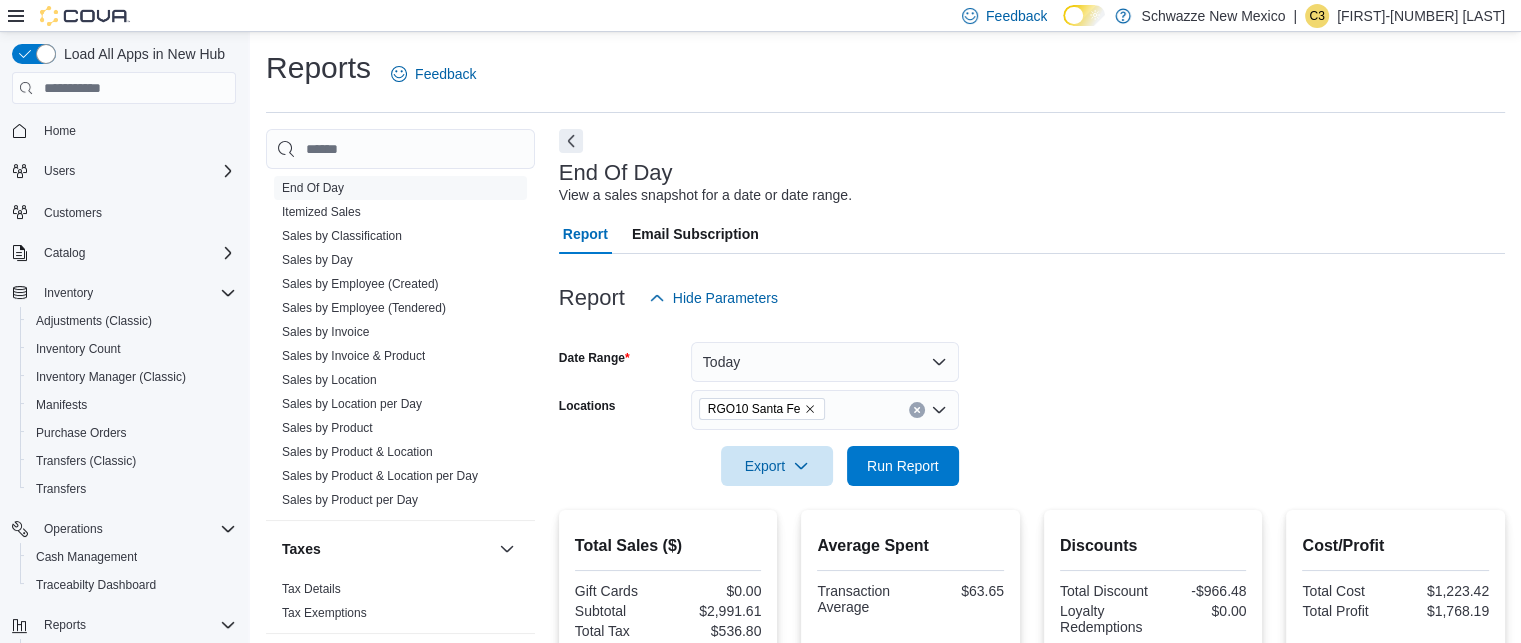 click on "Date Range Today Locations RGO10 Santa Fe Export  Run Report" at bounding box center [1032, 402] 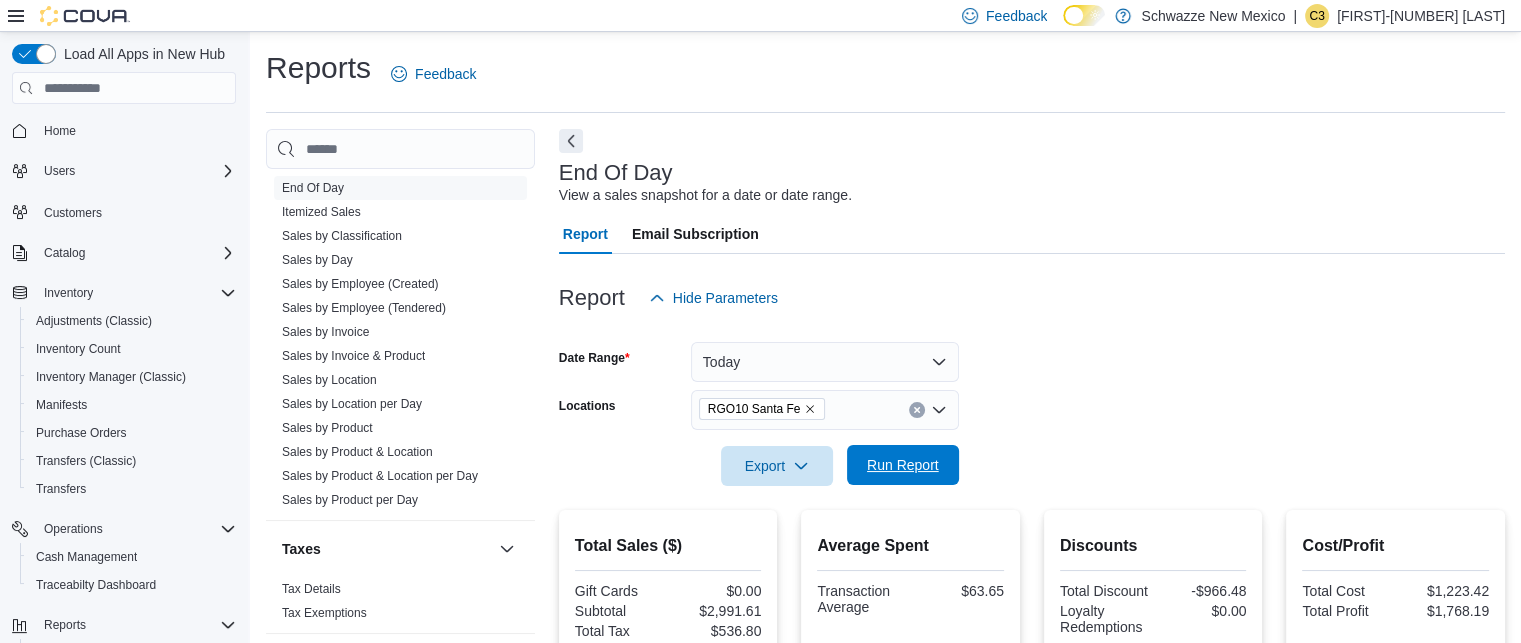 click on "Run Report" at bounding box center [903, 465] 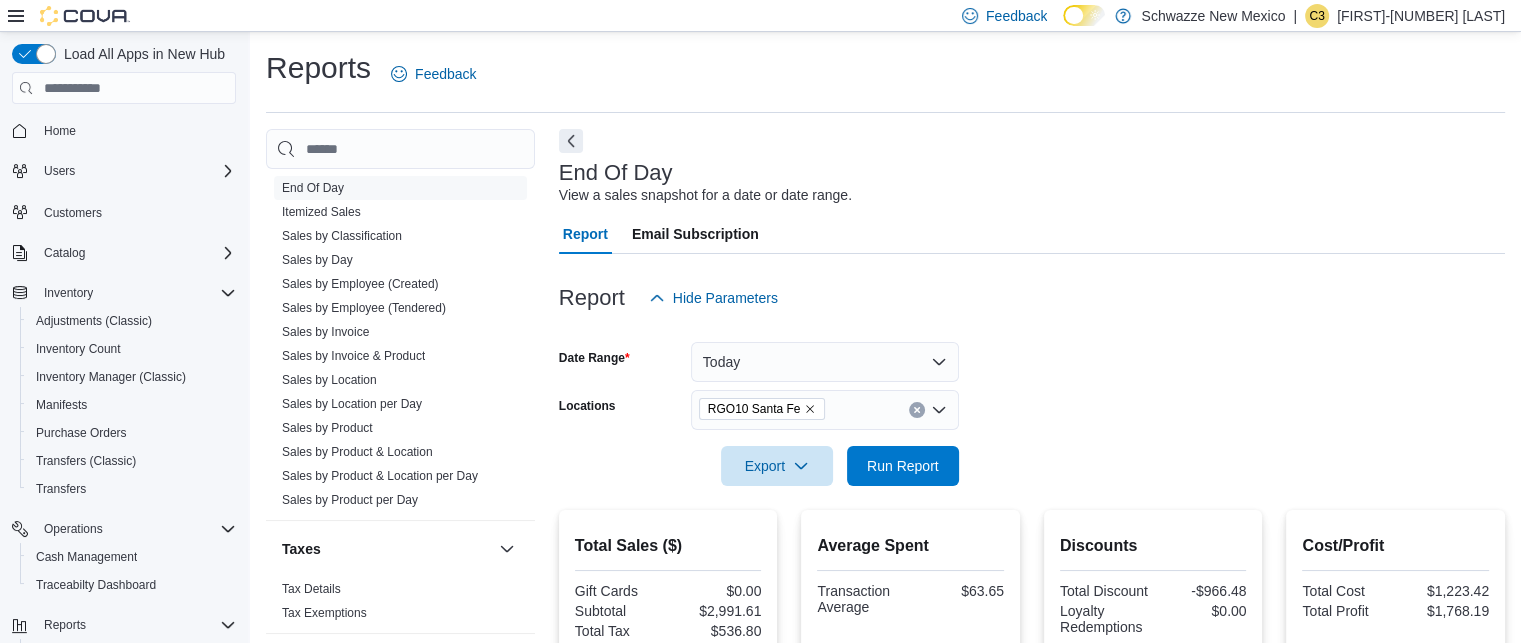 click on "Date Range Today Locations RGO10 Santa Fe Export  Run Report" at bounding box center (1032, 402) 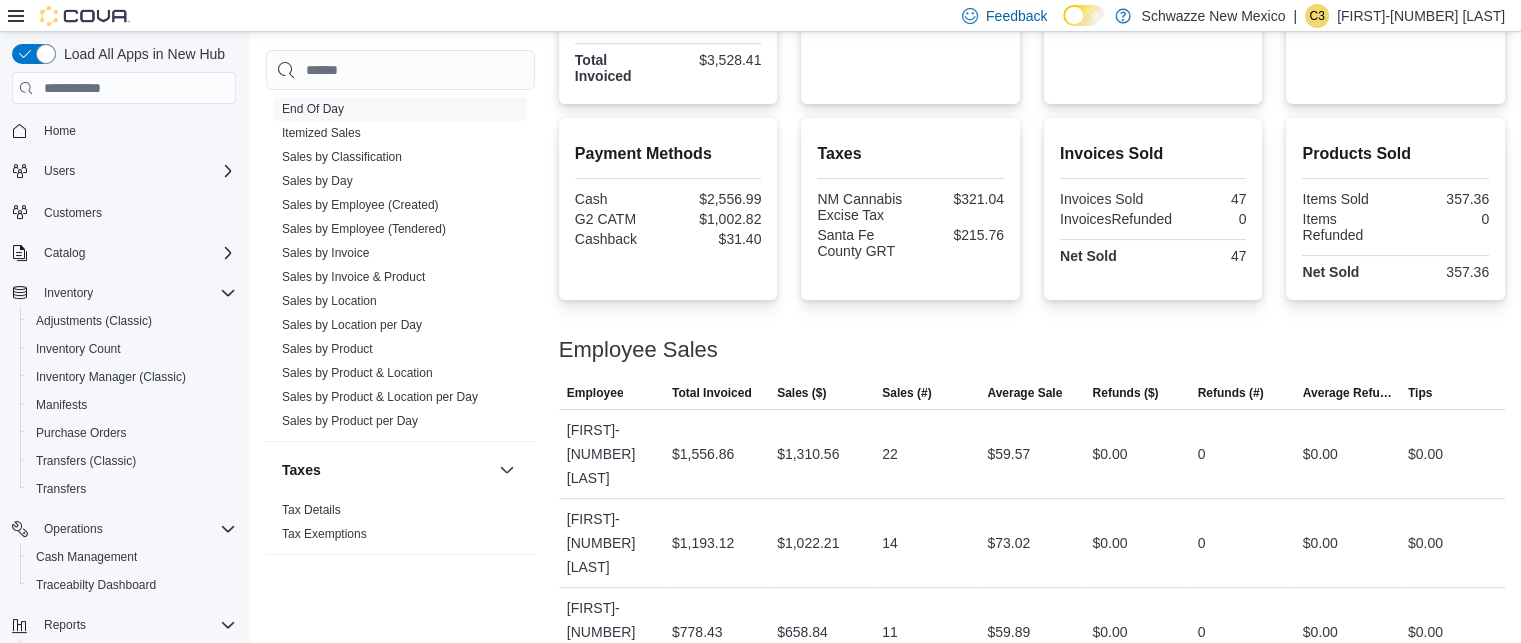 scroll, scrollTop: 0, scrollLeft: 0, axis: both 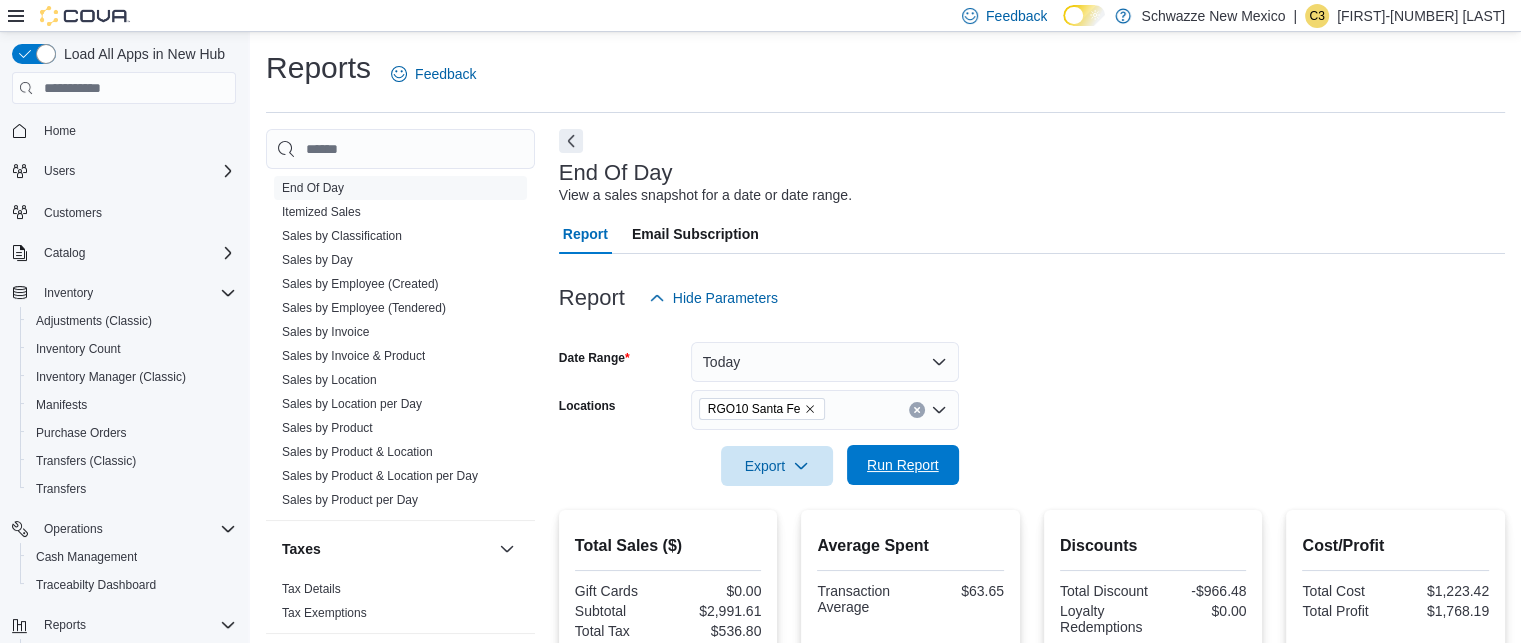 click on "Run Report" at bounding box center [903, 465] 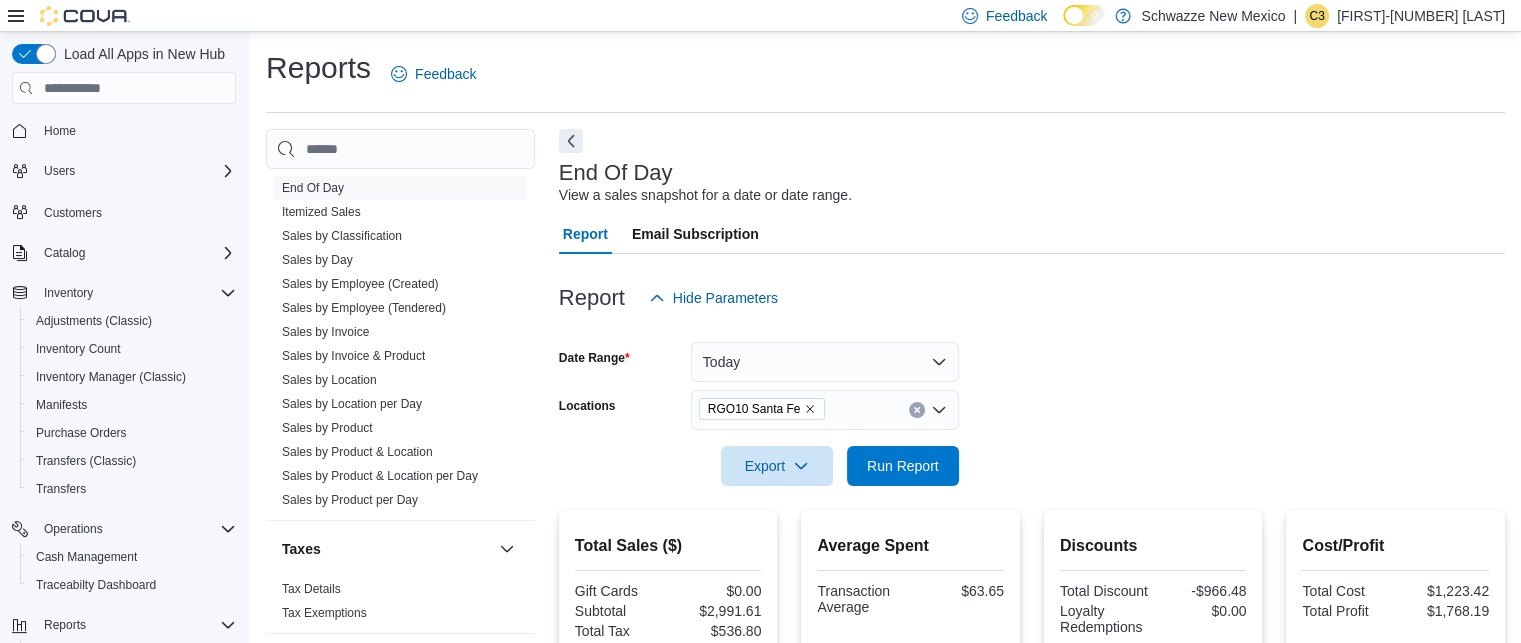 click on "Date Range Today Locations RGO10 Santa Fe Export  Run Report" at bounding box center (1032, 402) 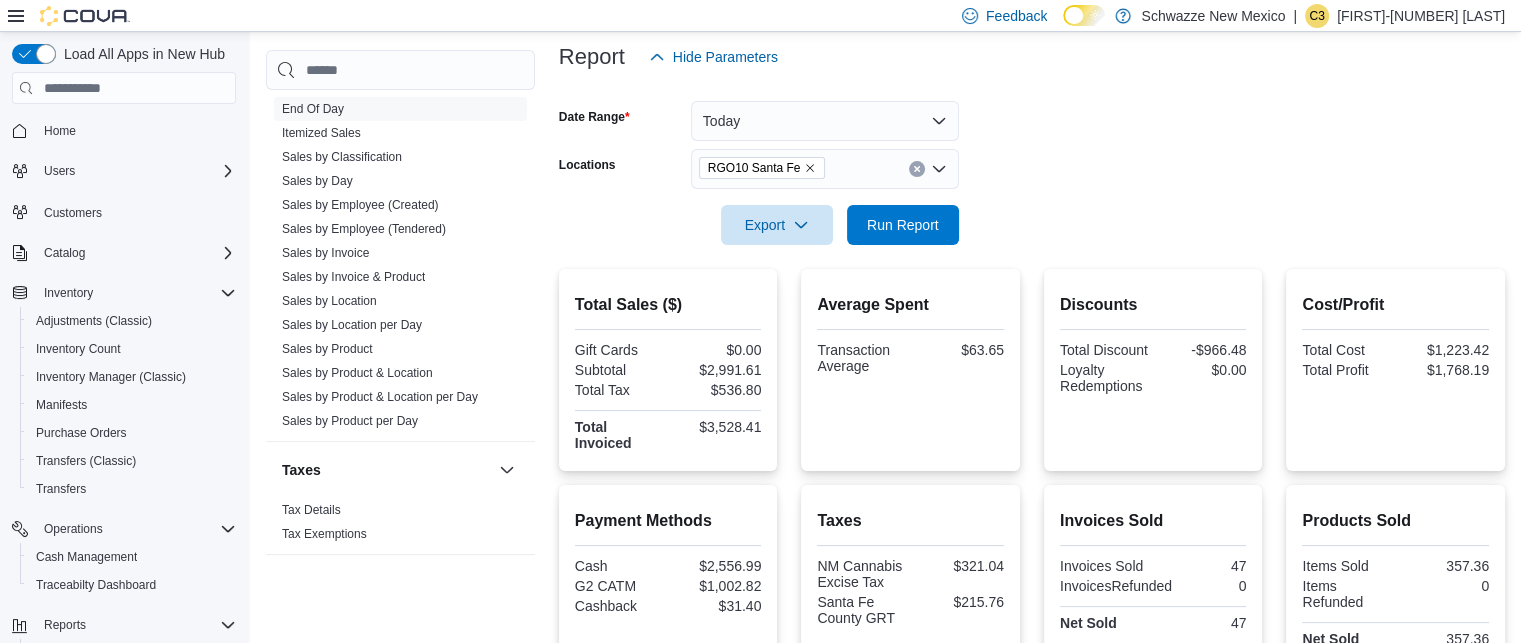 scroll, scrollTop: 240, scrollLeft: 0, axis: vertical 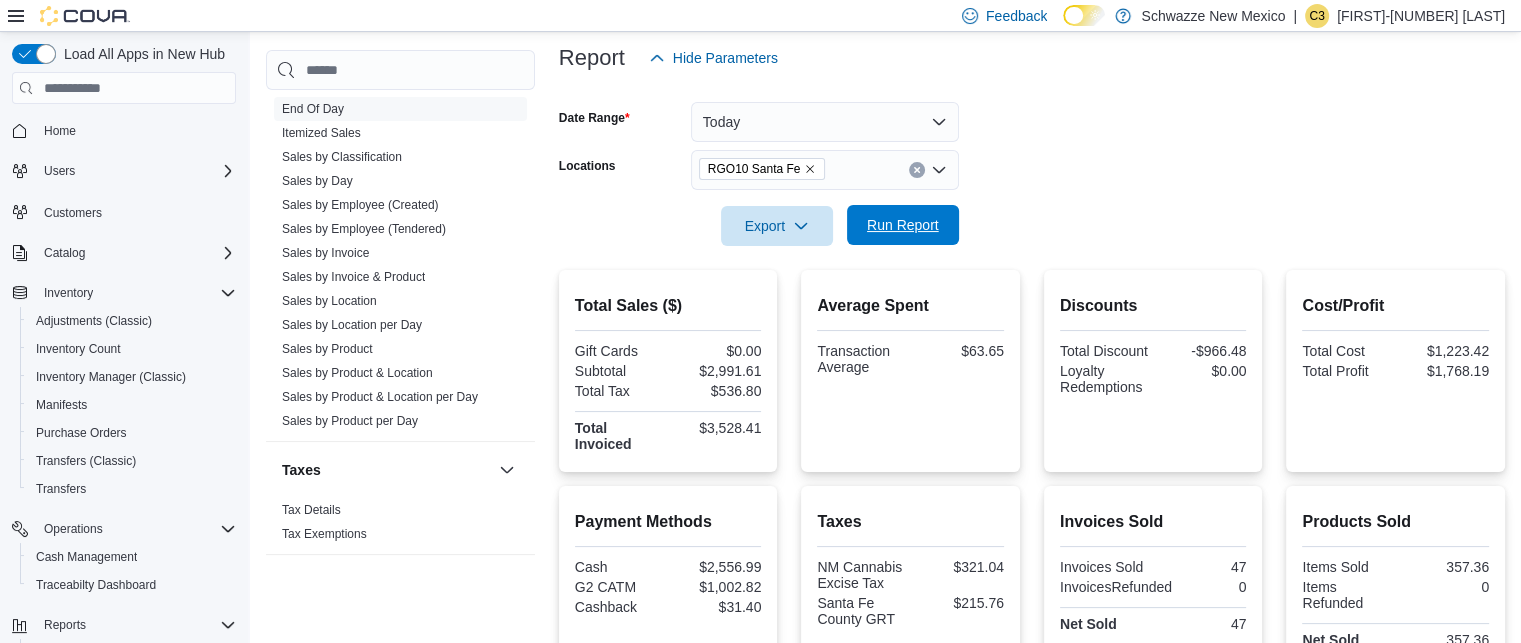 click on "Run Report" at bounding box center [903, 225] 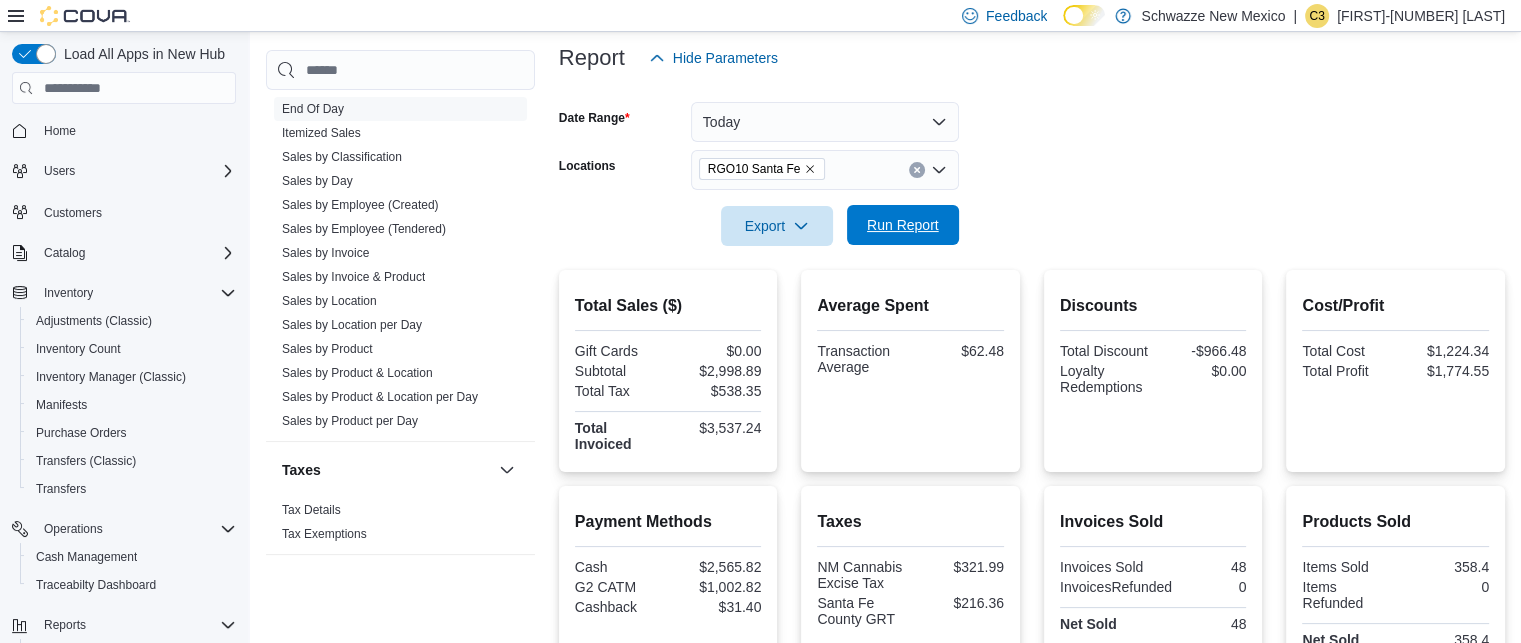 click on "Run Report" at bounding box center [903, 225] 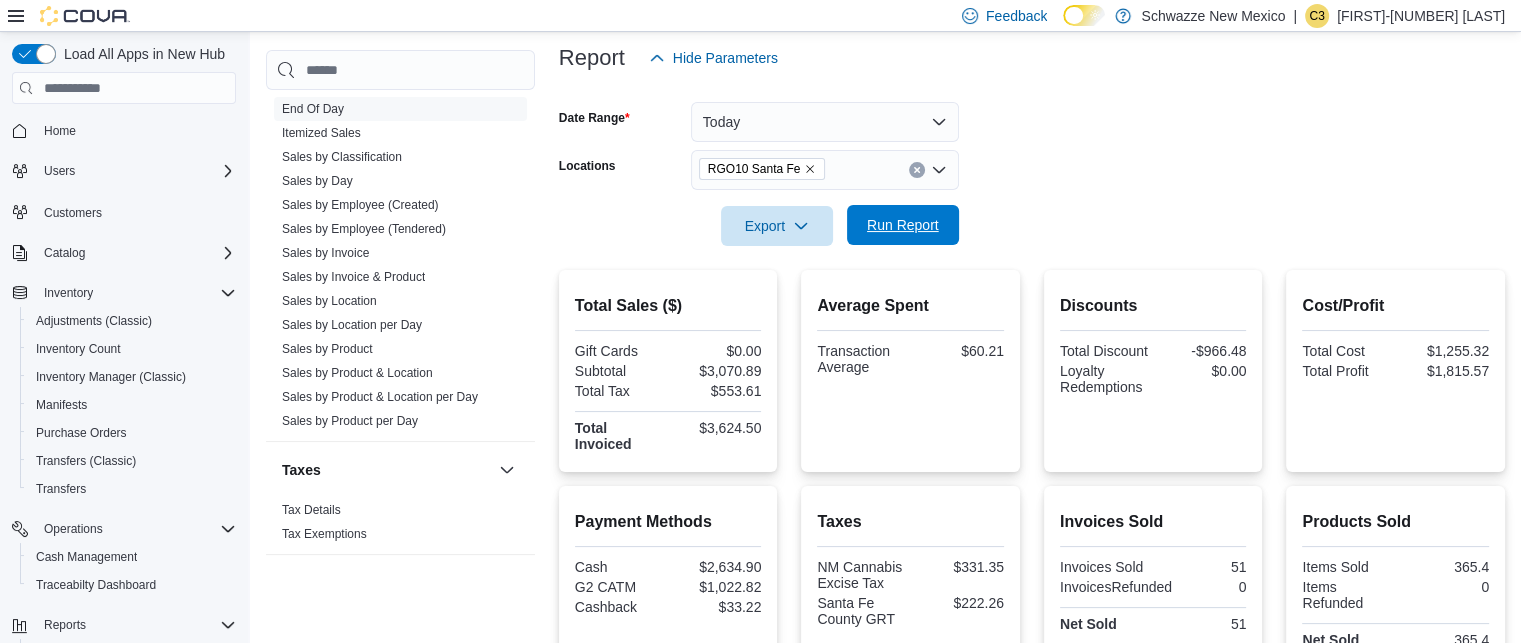 click on "Run Report" at bounding box center [903, 225] 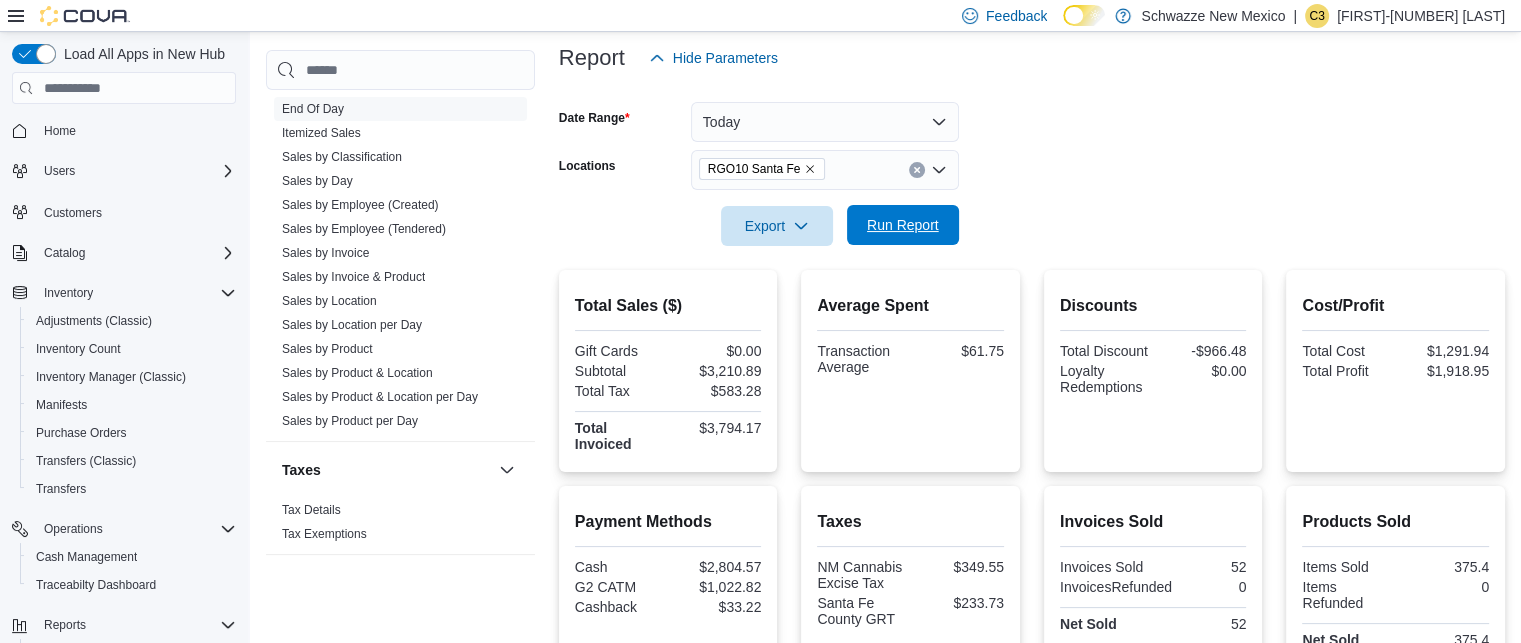 scroll, scrollTop: 608, scrollLeft: 0, axis: vertical 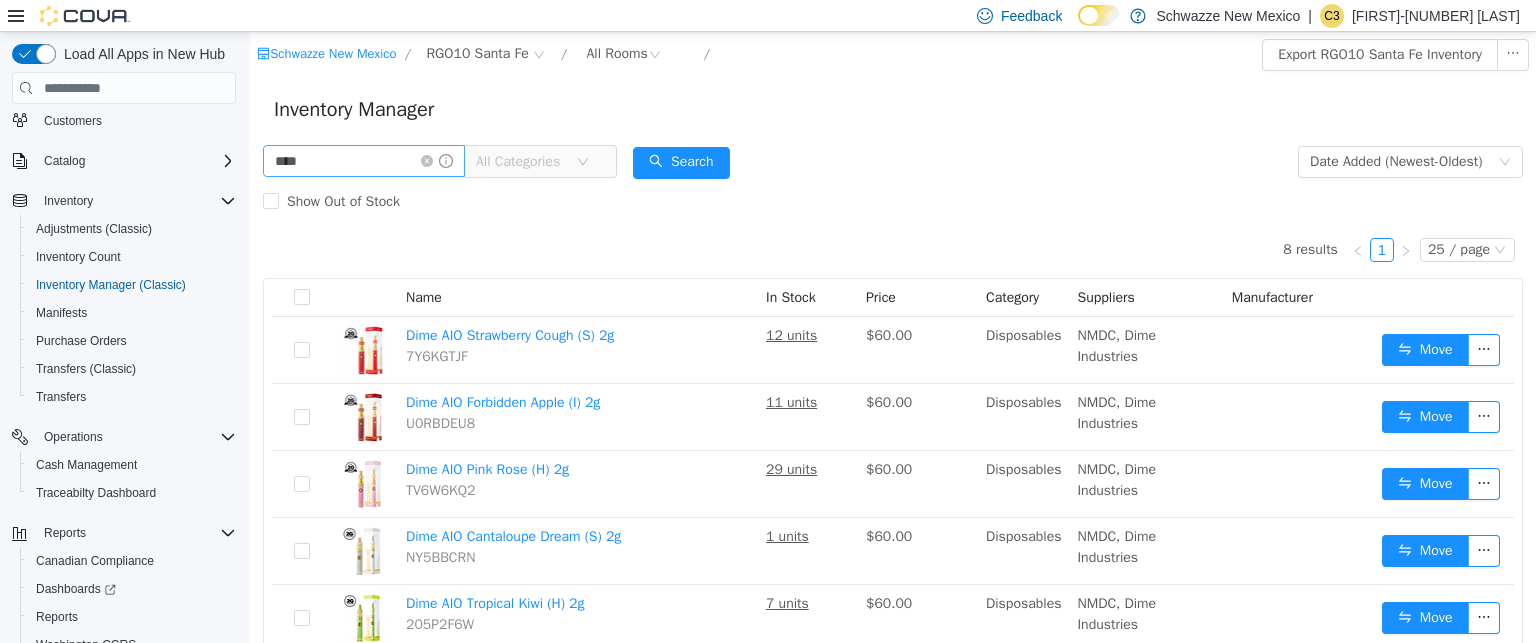 click on "****" at bounding box center [364, 161] 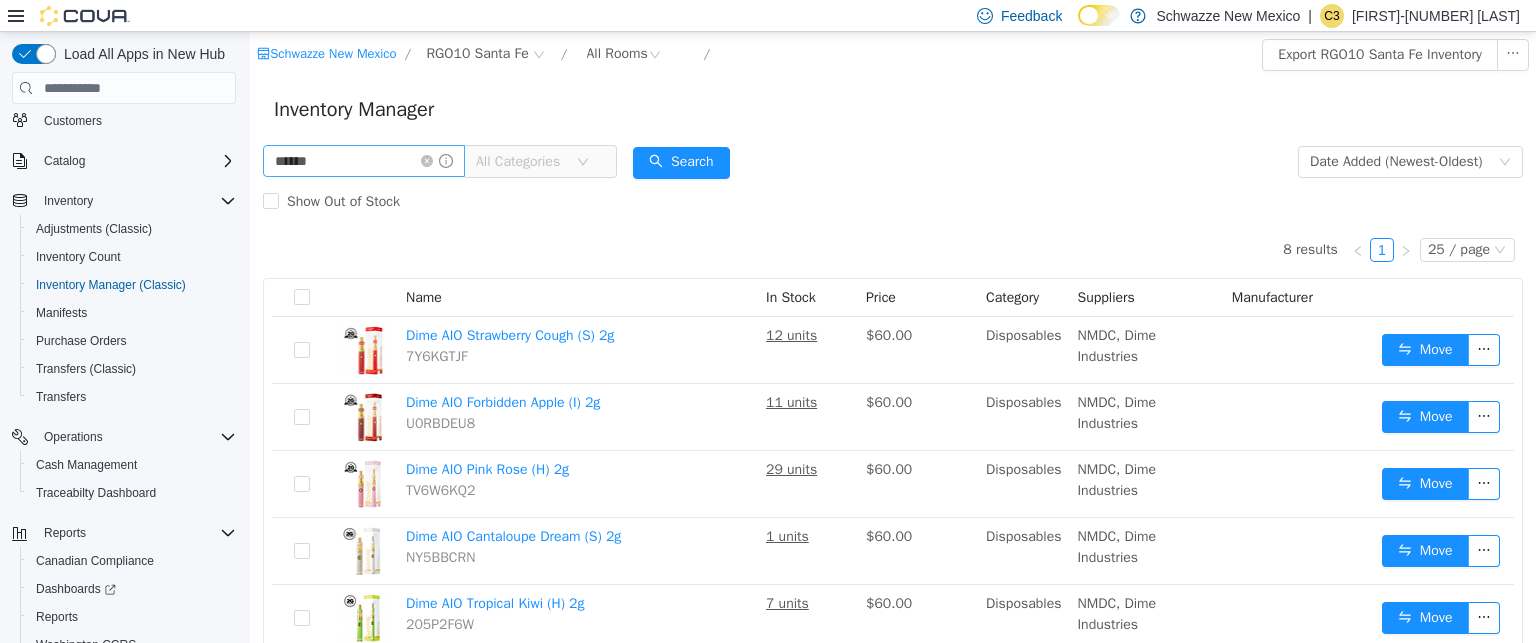 type on "******" 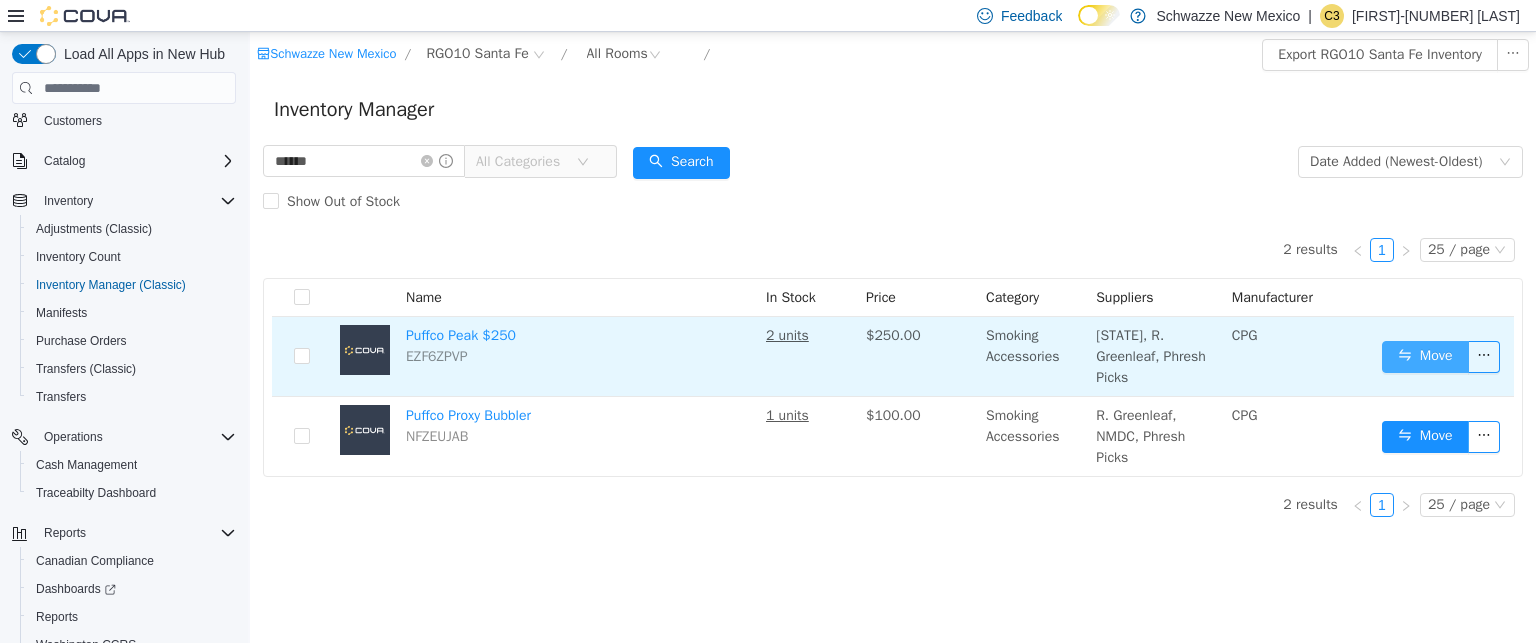 click on "Move" at bounding box center [1425, 357] 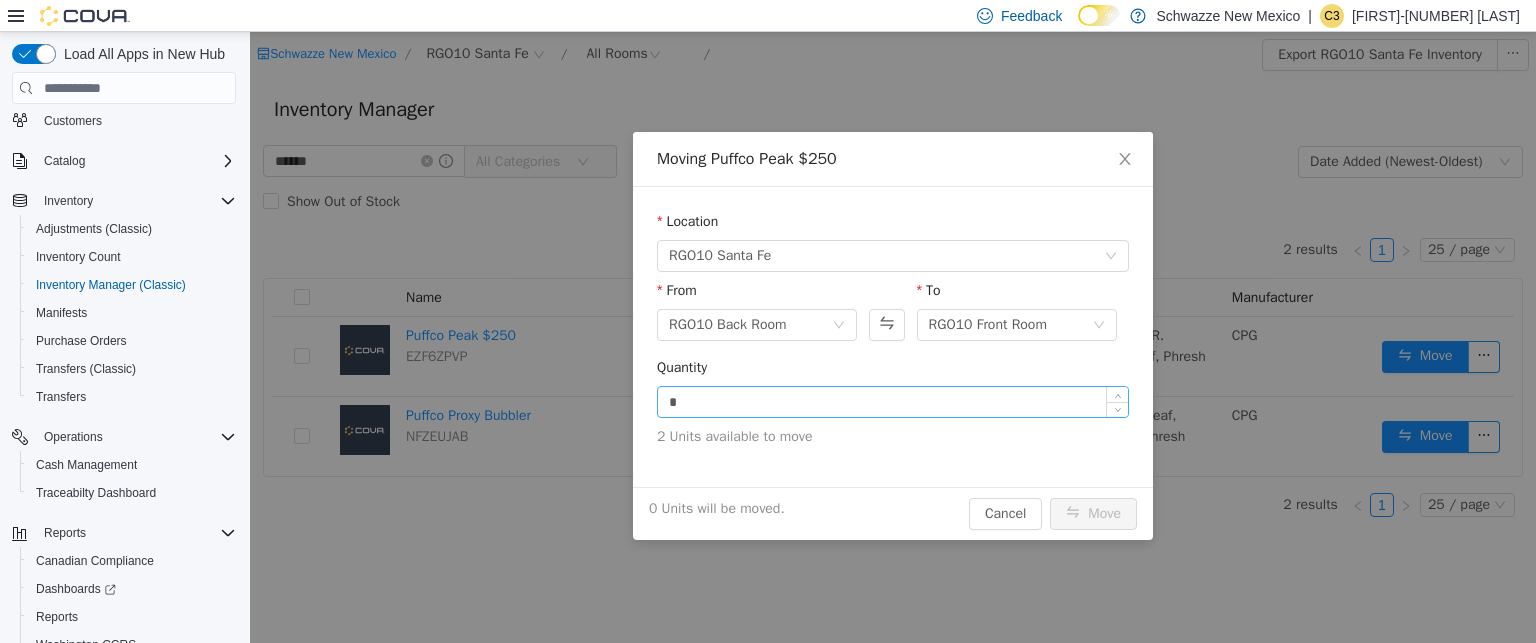 click on "*" at bounding box center (893, 402) 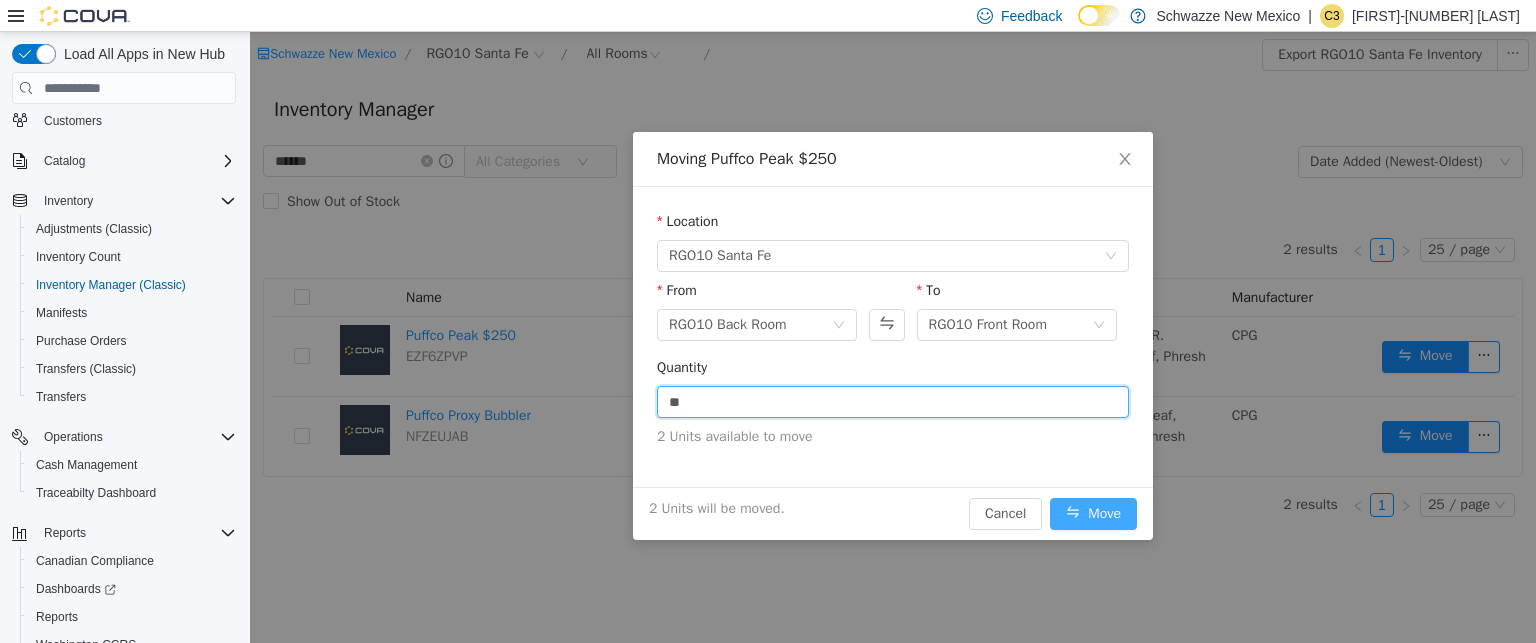type on "*" 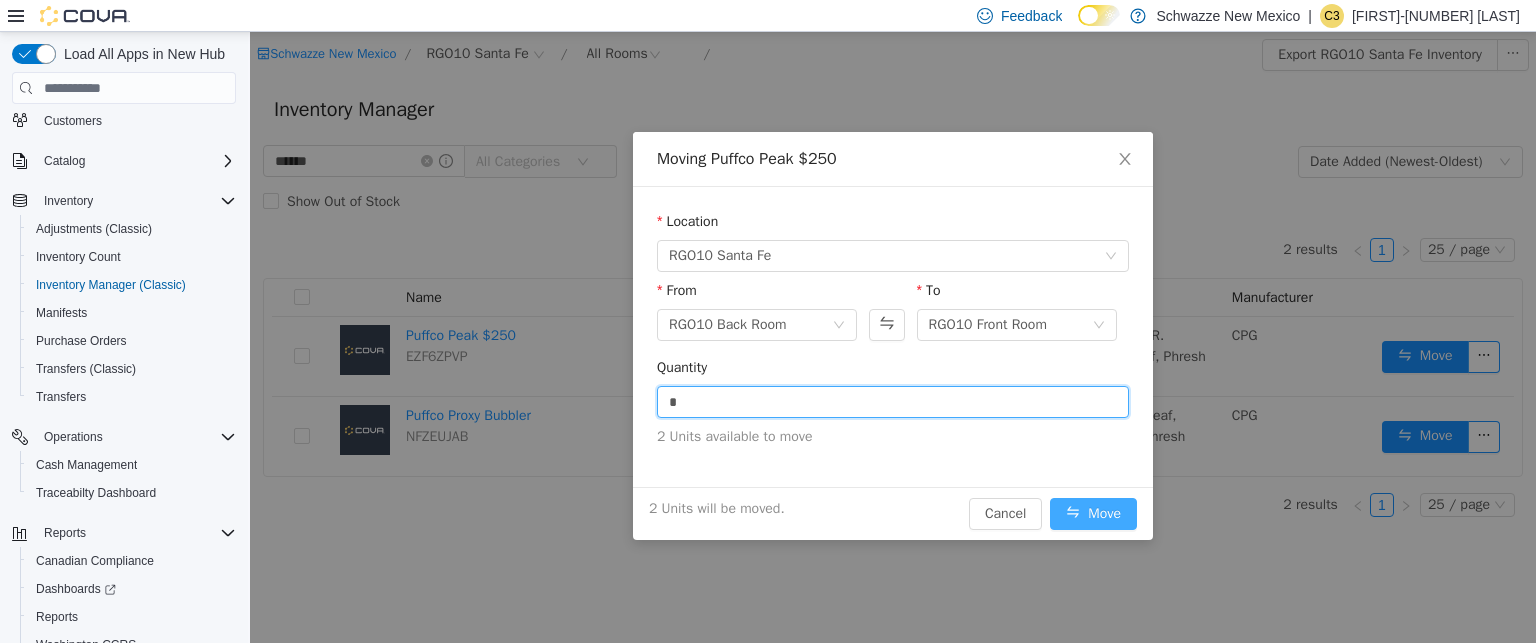 click on "Move" at bounding box center [1093, 514] 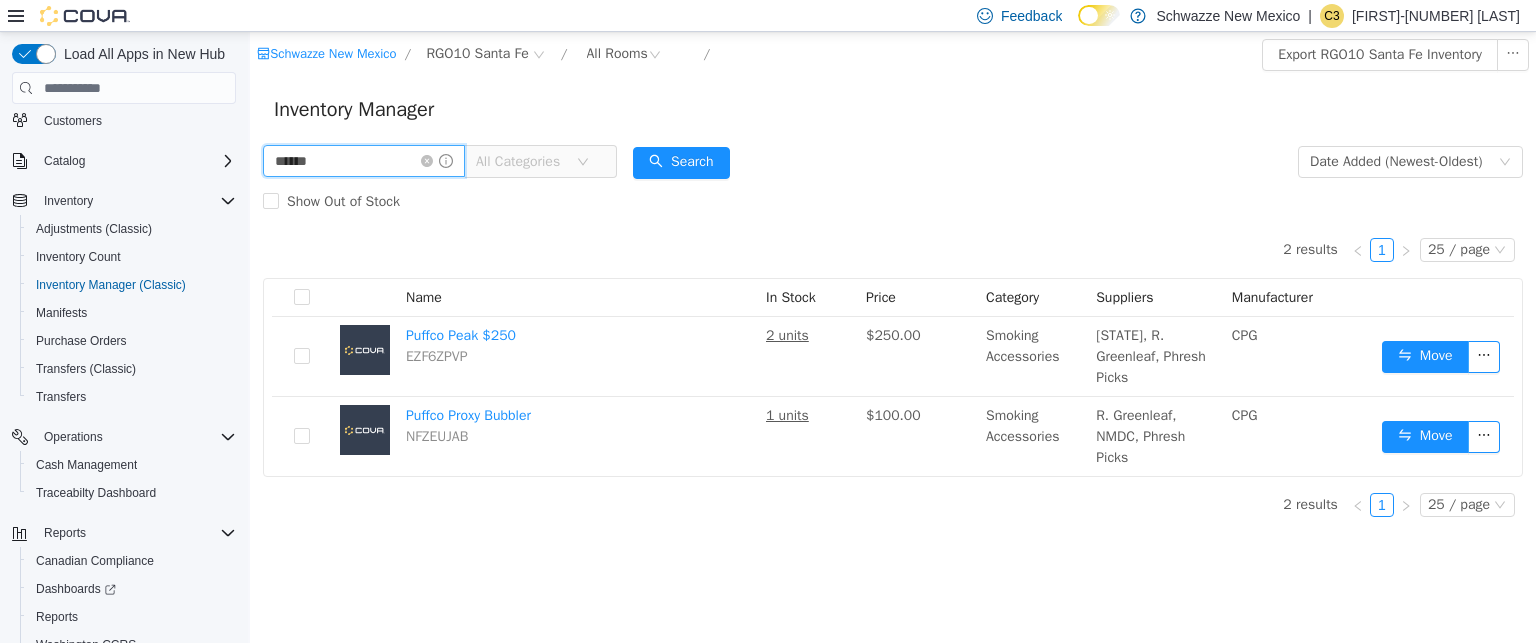 click on "******" at bounding box center (364, 161) 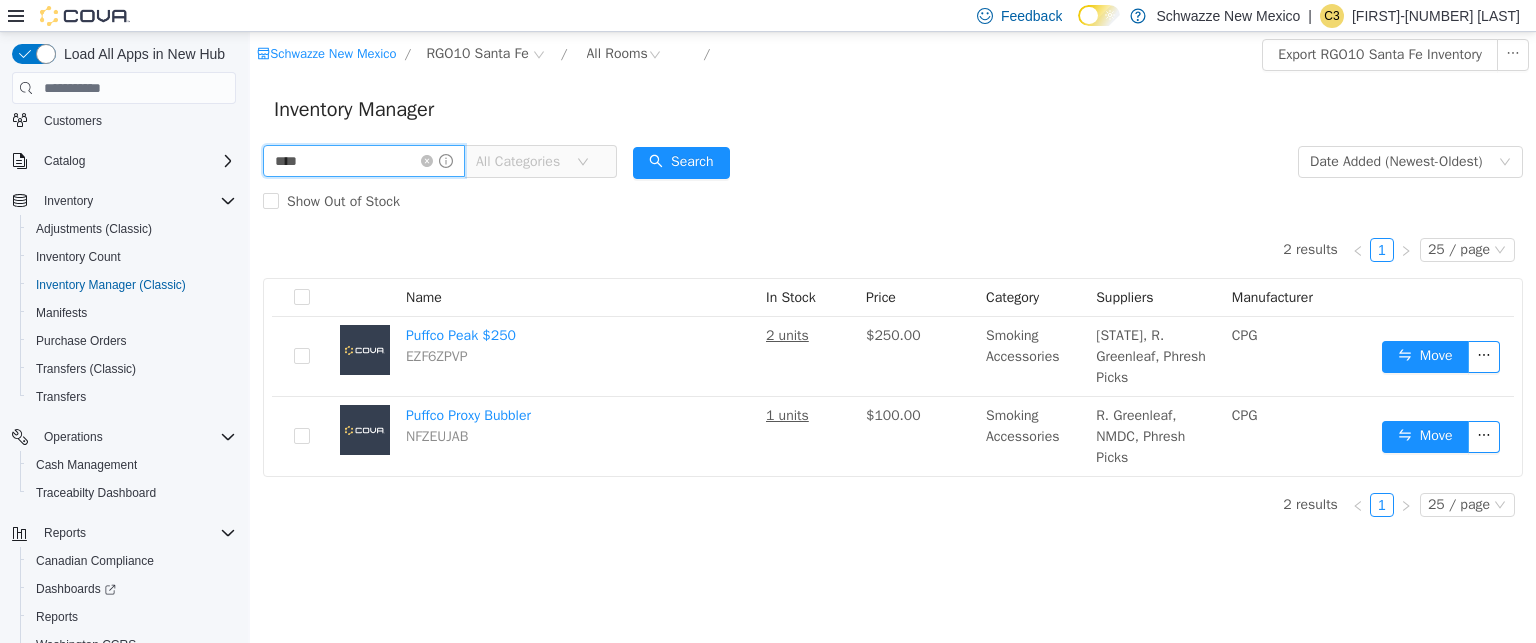 type on "****" 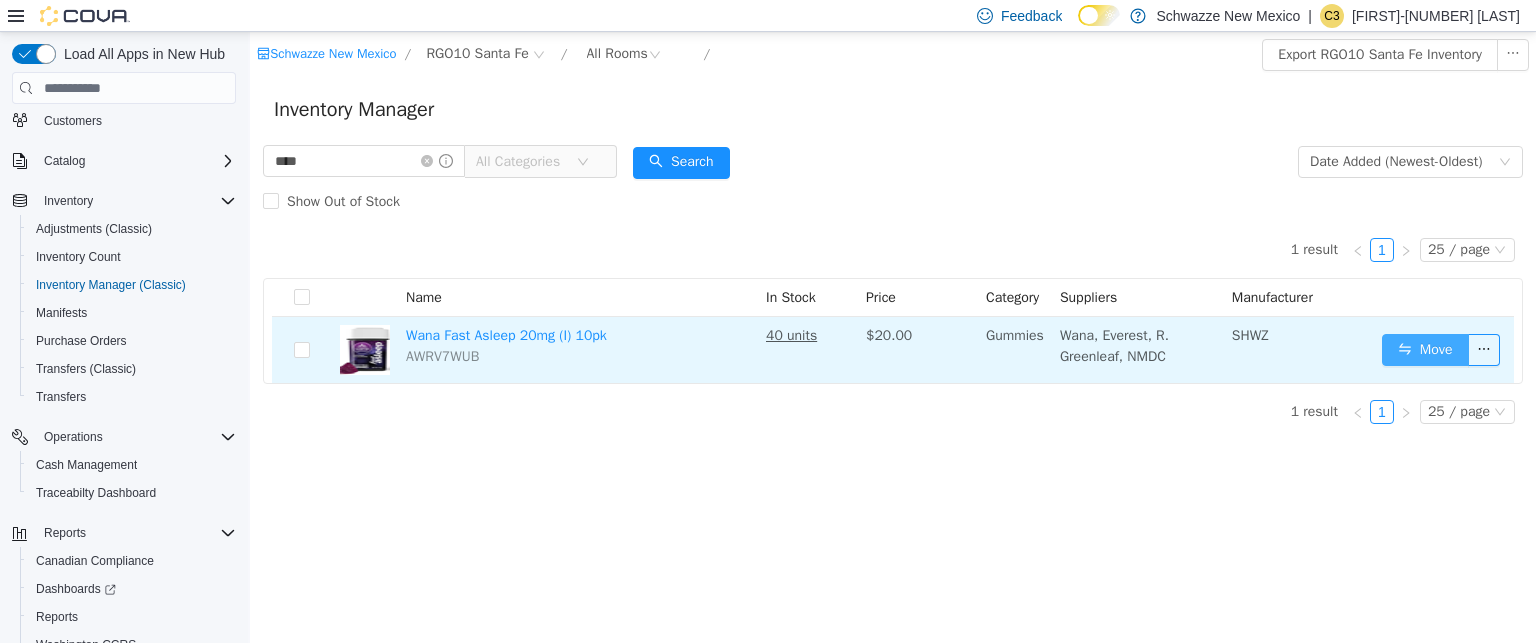 click on "Move" at bounding box center [1425, 350] 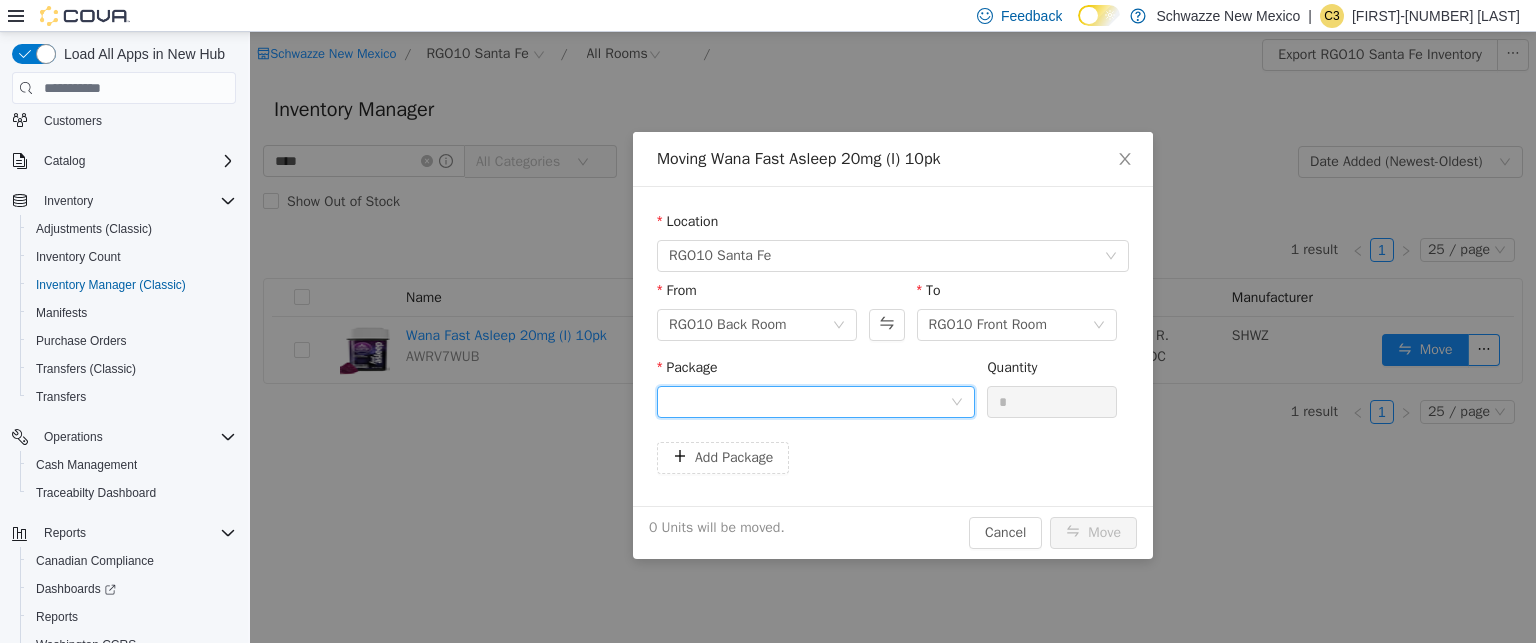 click at bounding box center [809, 402] 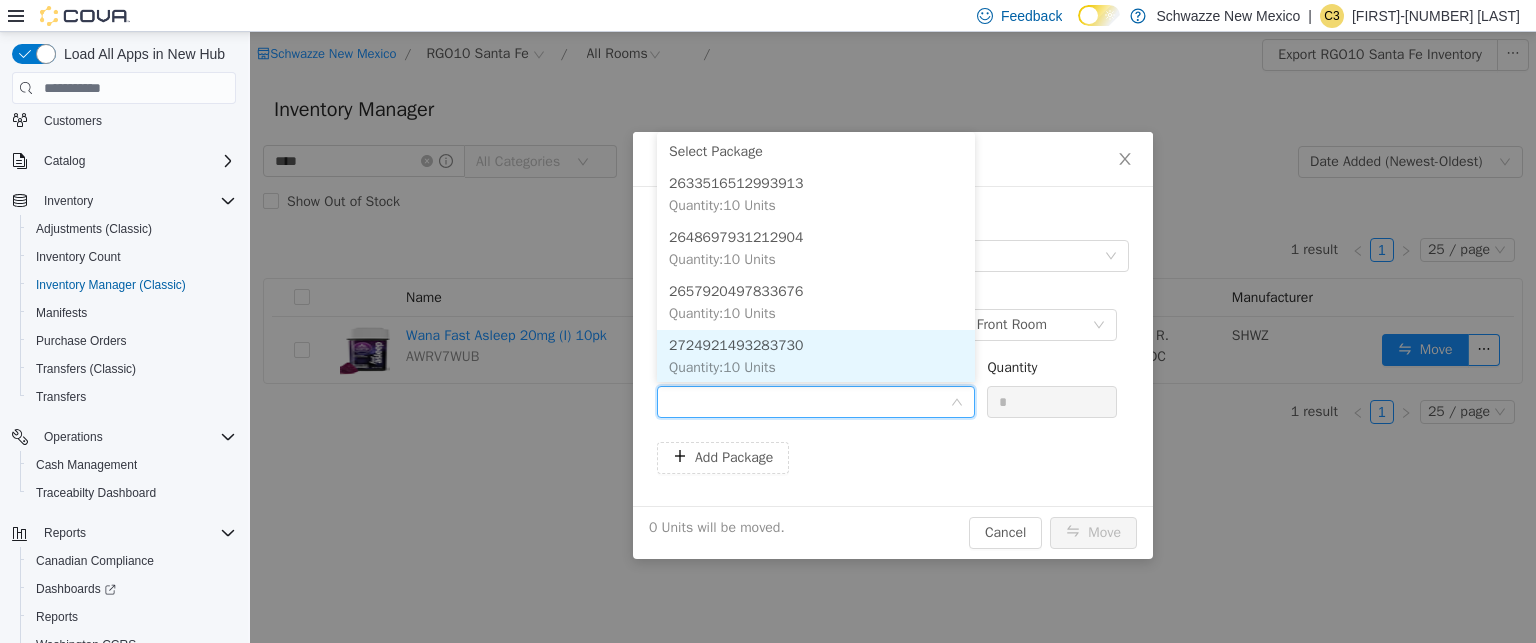 scroll, scrollTop: 2, scrollLeft: 0, axis: vertical 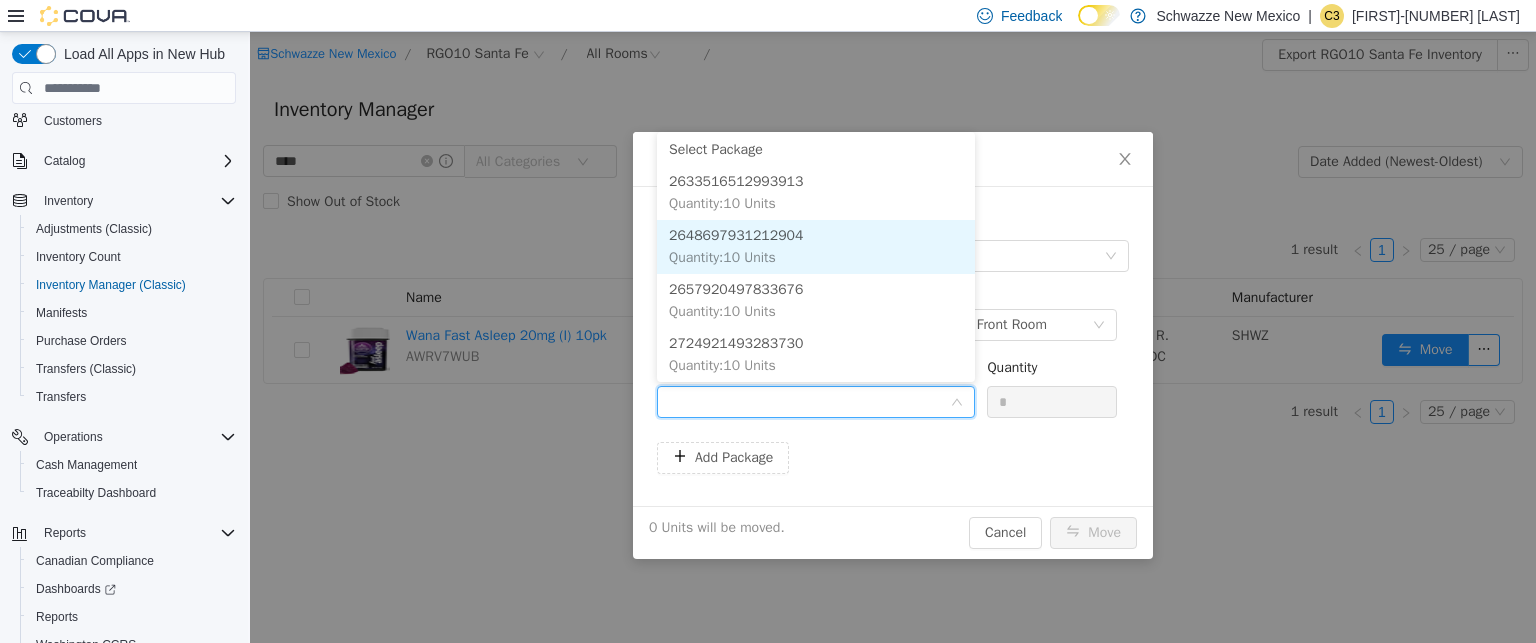 click on "2648697931212904 Quantity :  10 Units" at bounding box center (816, 247) 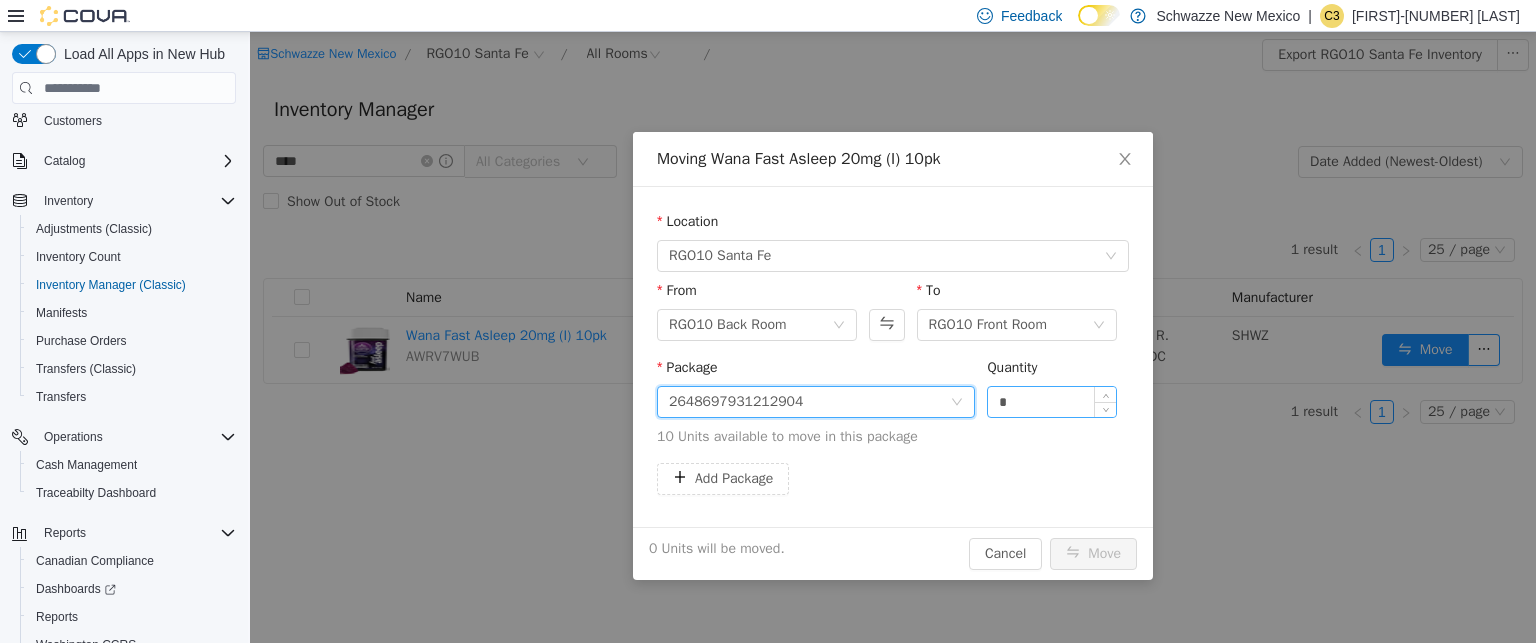click on "*" at bounding box center (1052, 402) 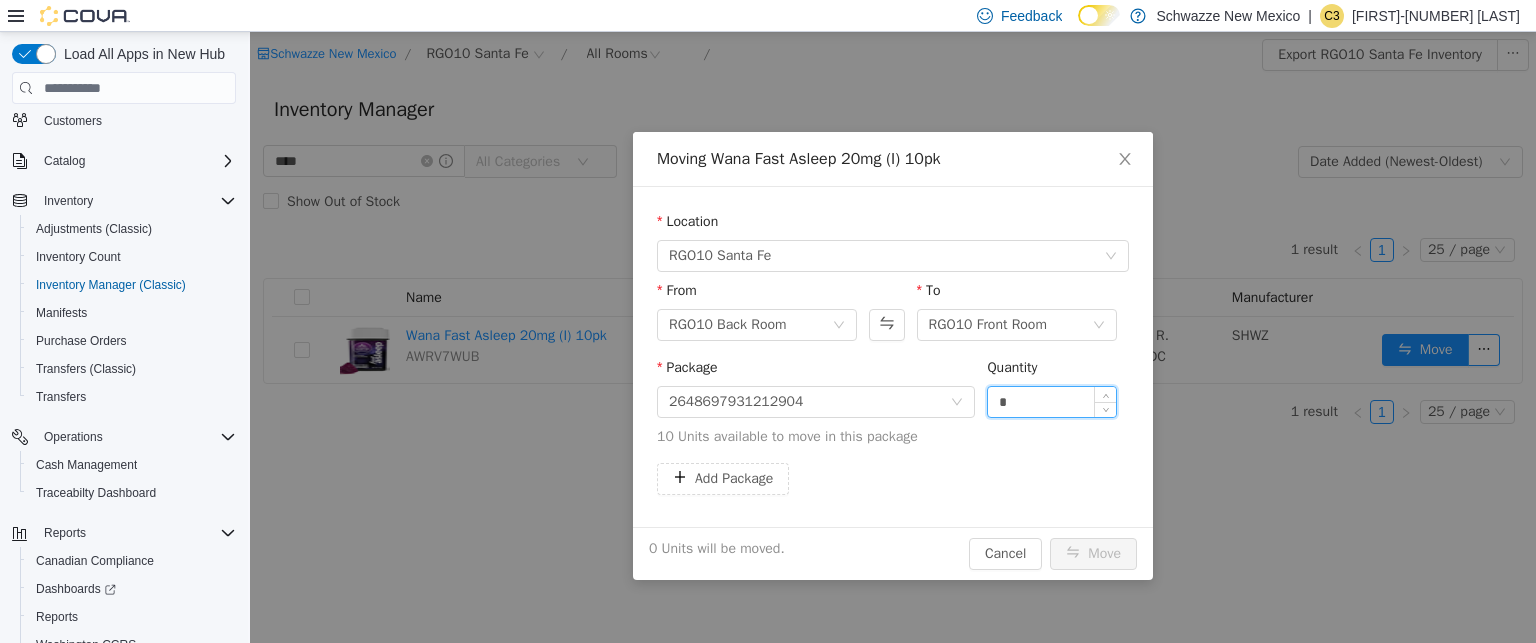 click on "*" at bounding box center [1052, 402] 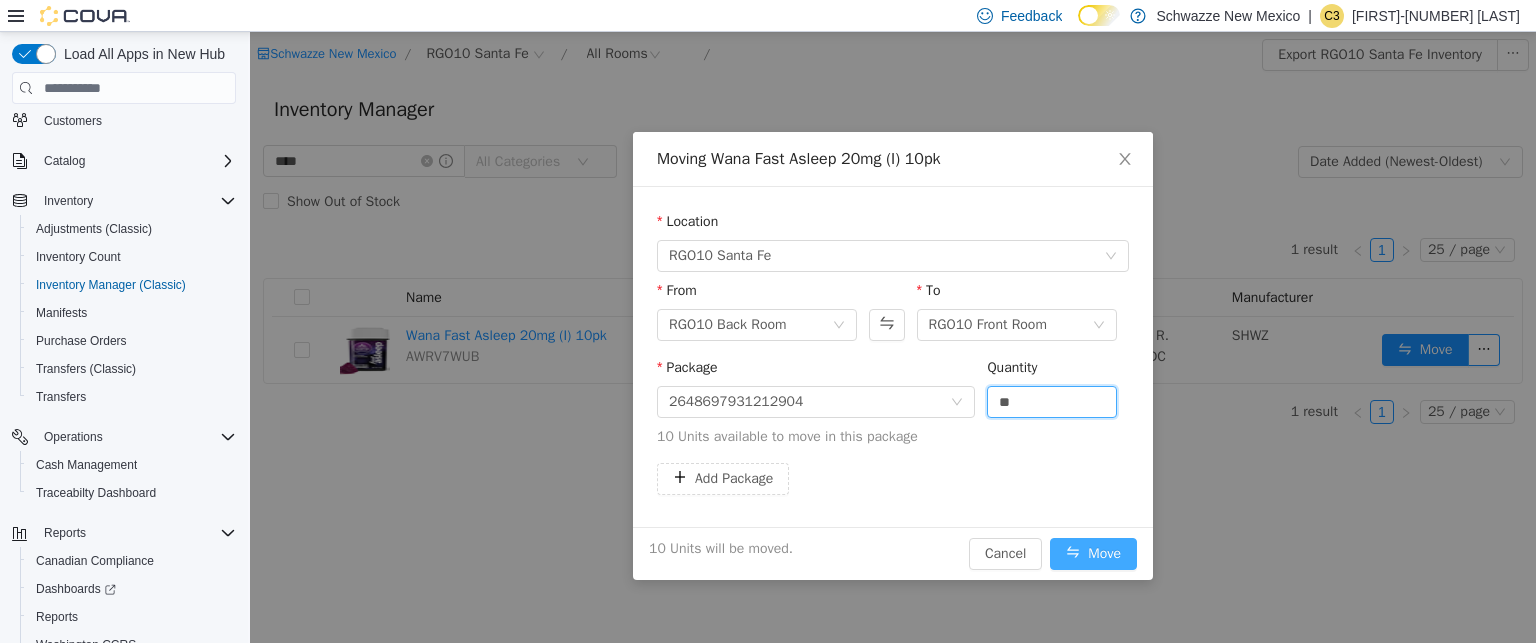 type on "**" 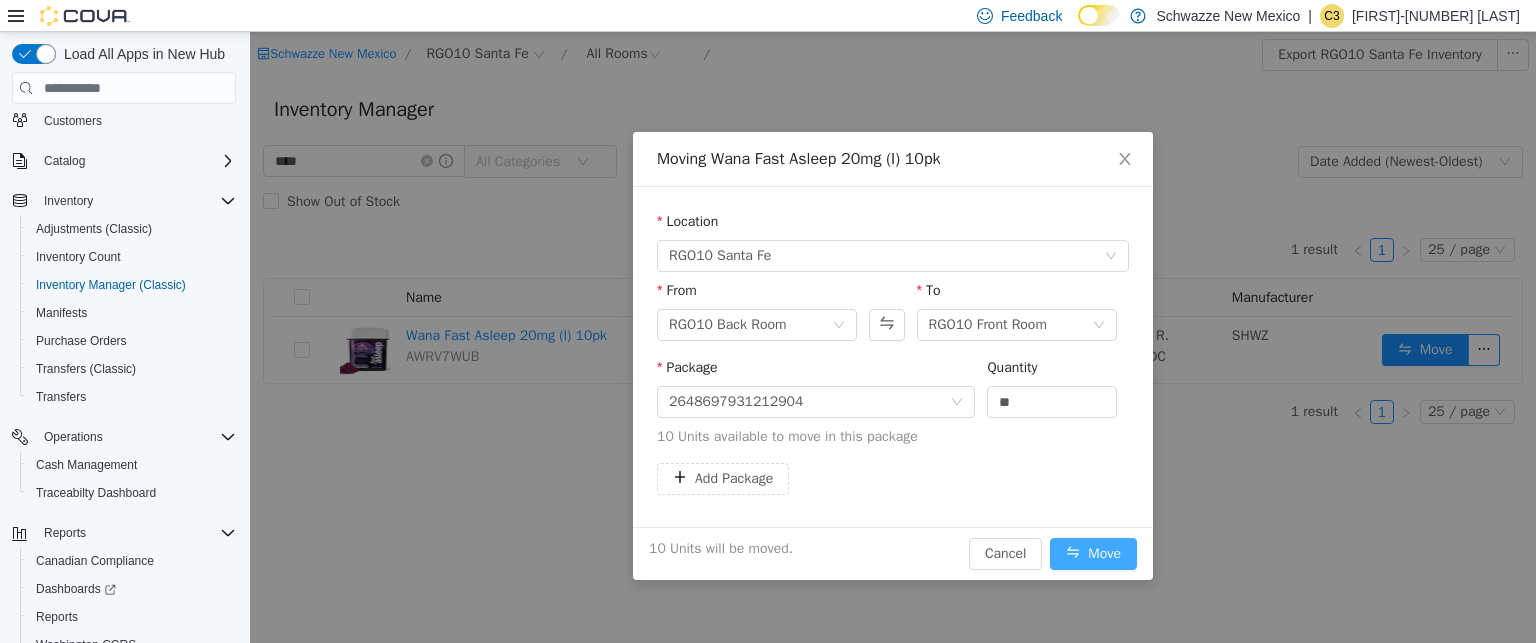 click on "Move" at bounding box center (1093, 554) 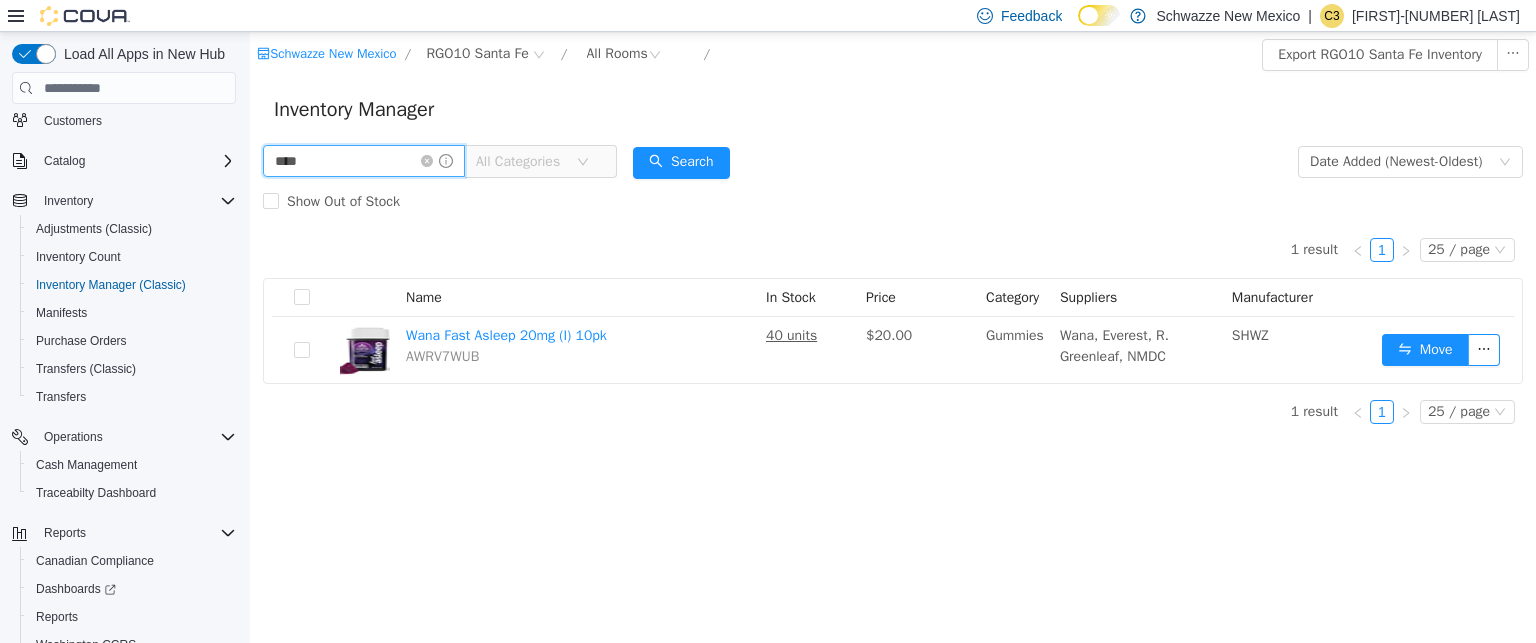 click on "****" at bounding box center [364, 161] 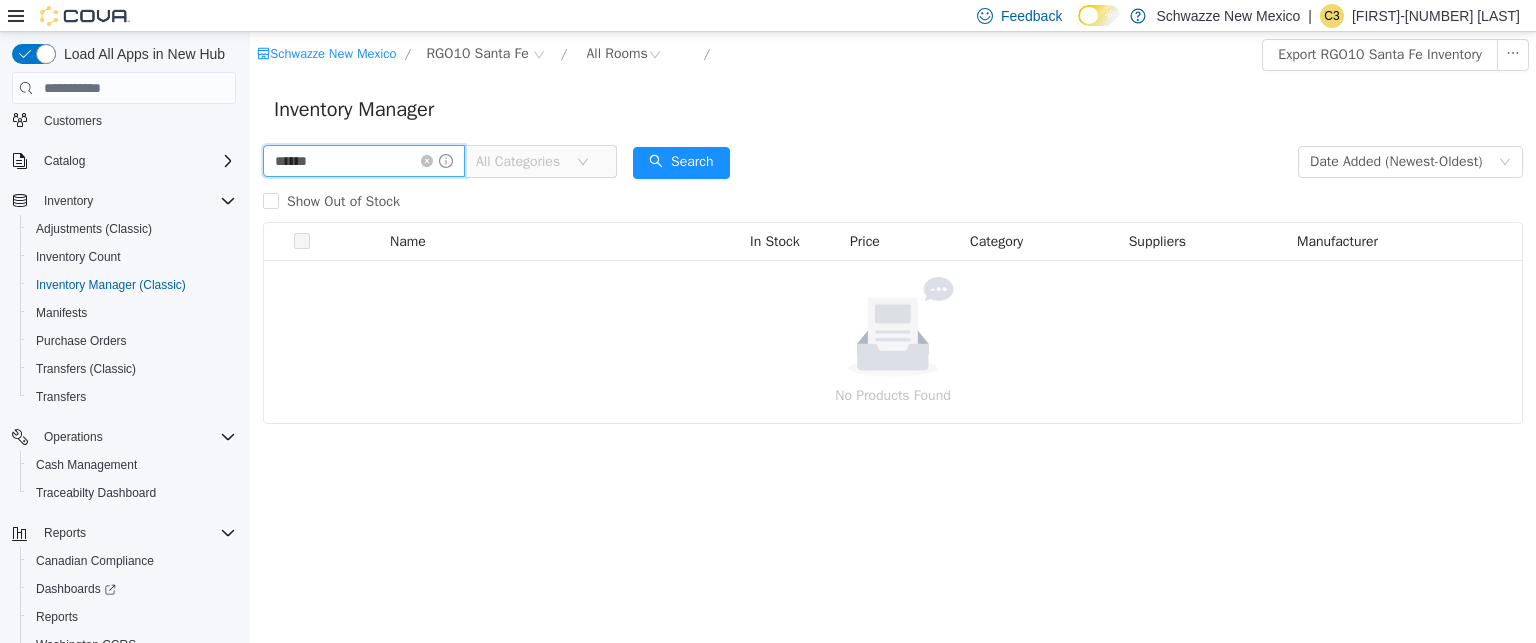 type on "******" 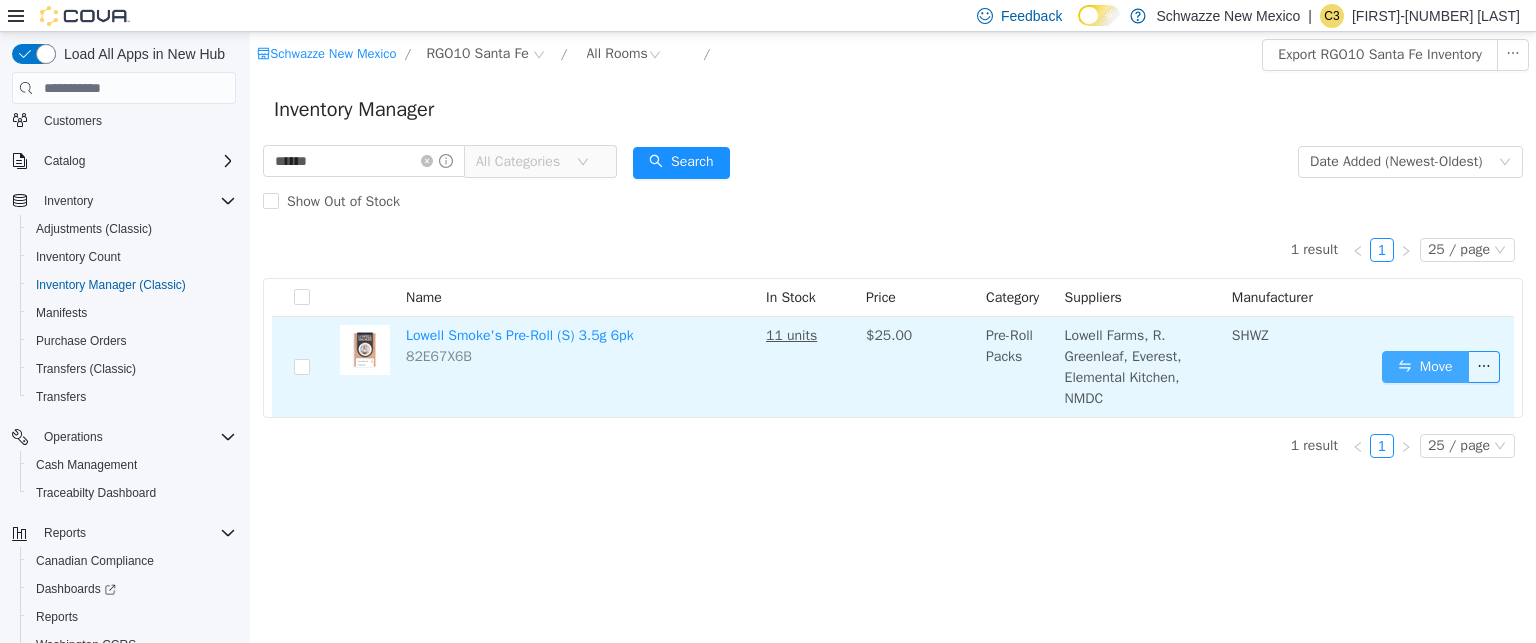click on "Move" at bounding box center (1425, 367) 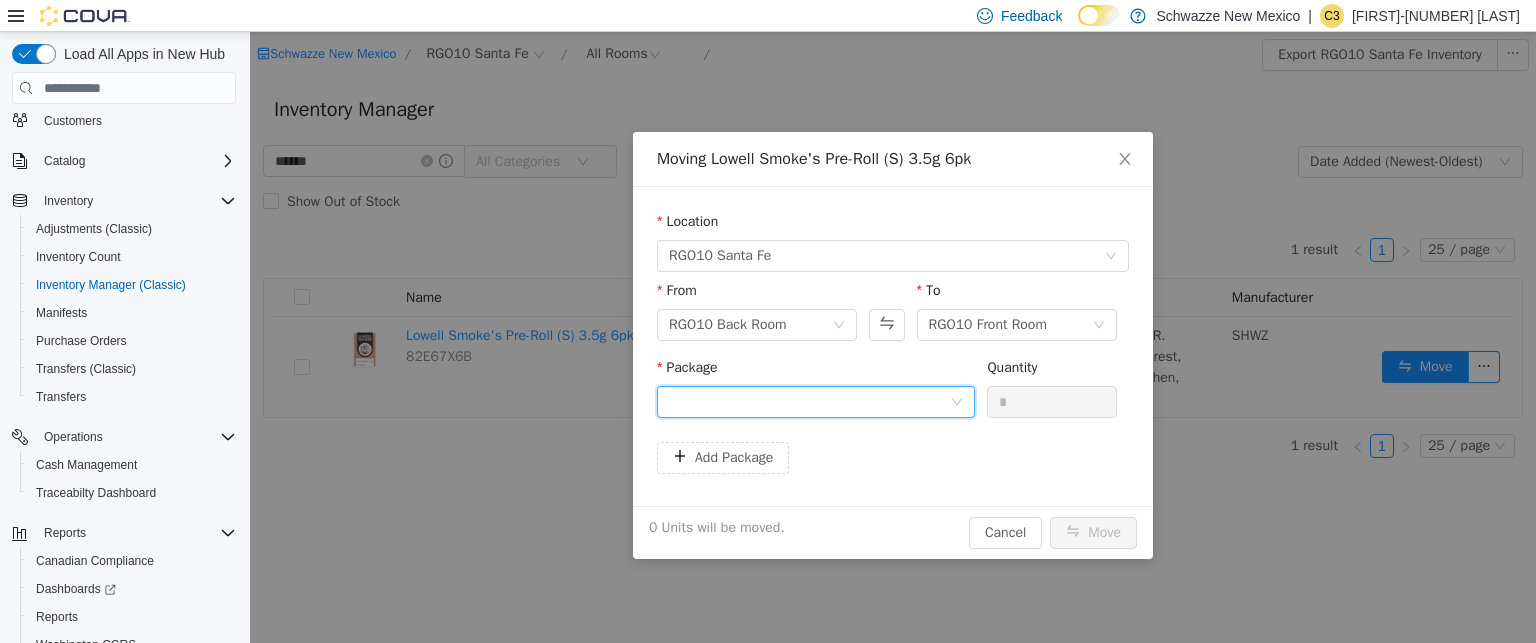 click at bounding box center (809, 402) 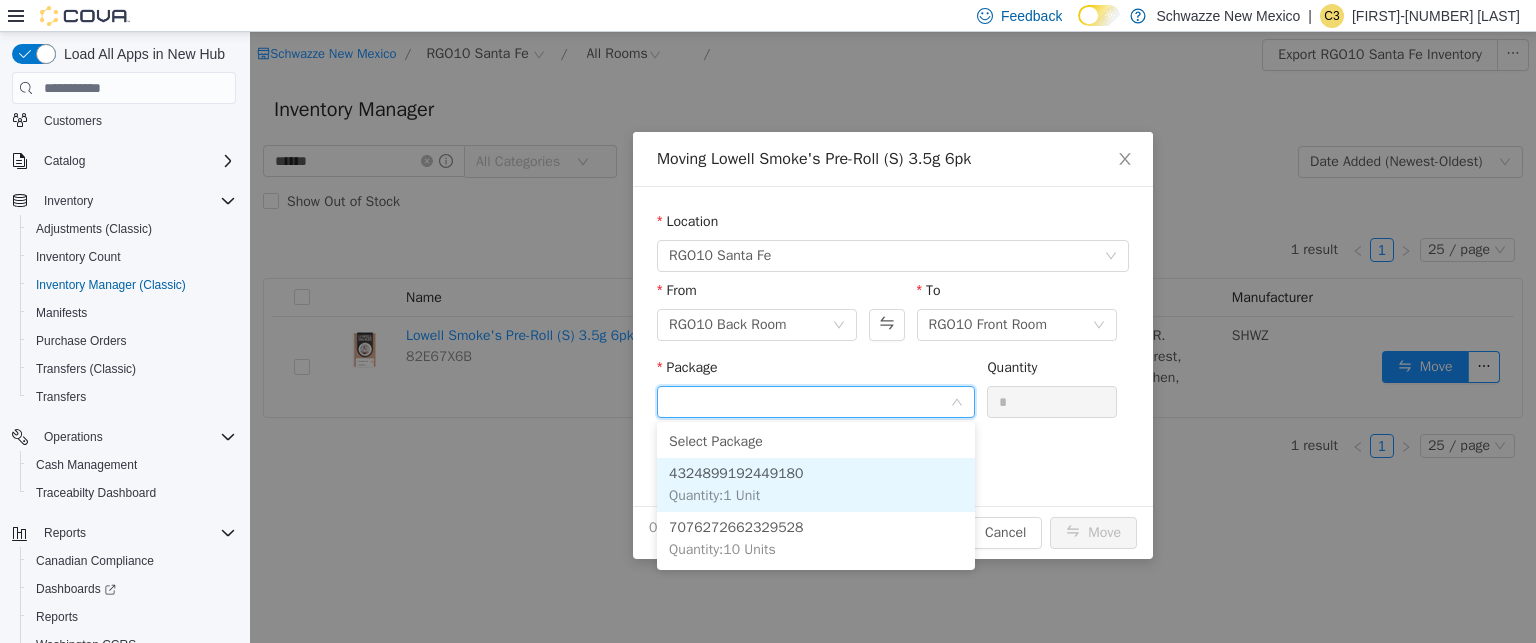 click on "4324899192449180 Quantity :  1 Unit" at bounding box center [816, 485] 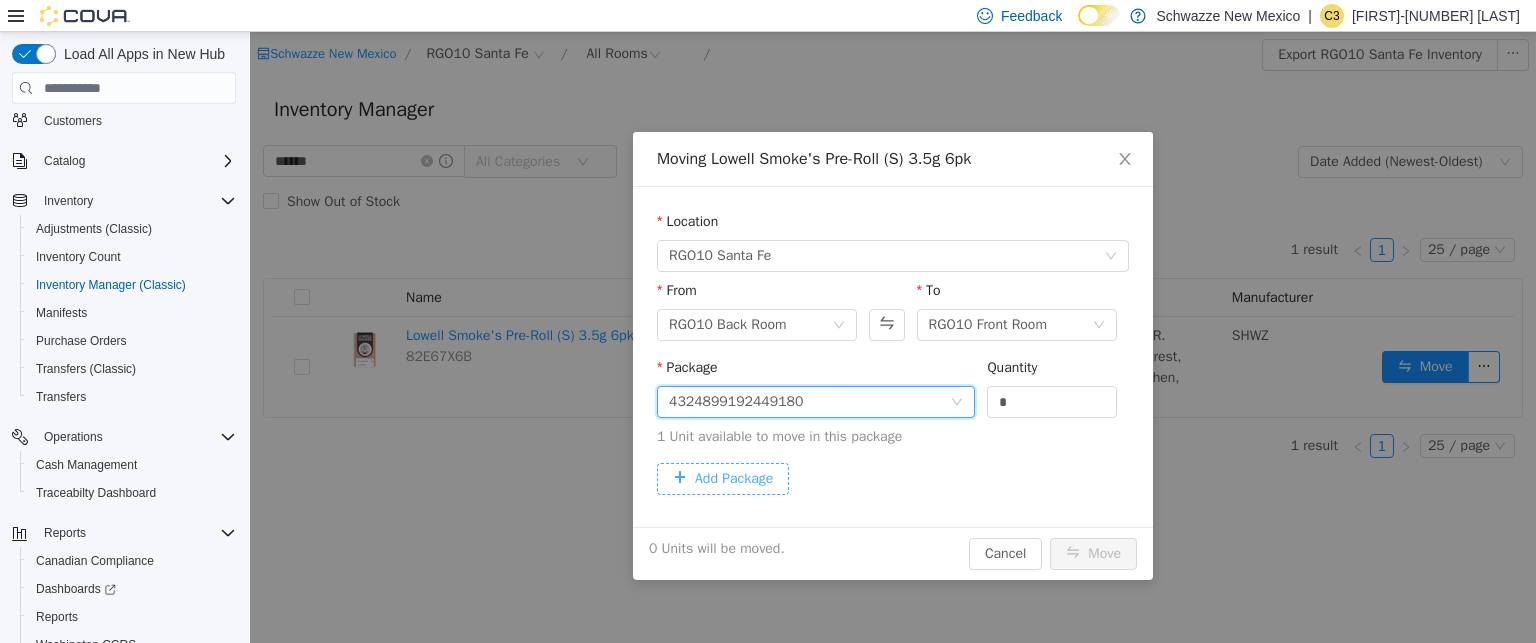click on "Add Package" at bounding box center (723, 479) 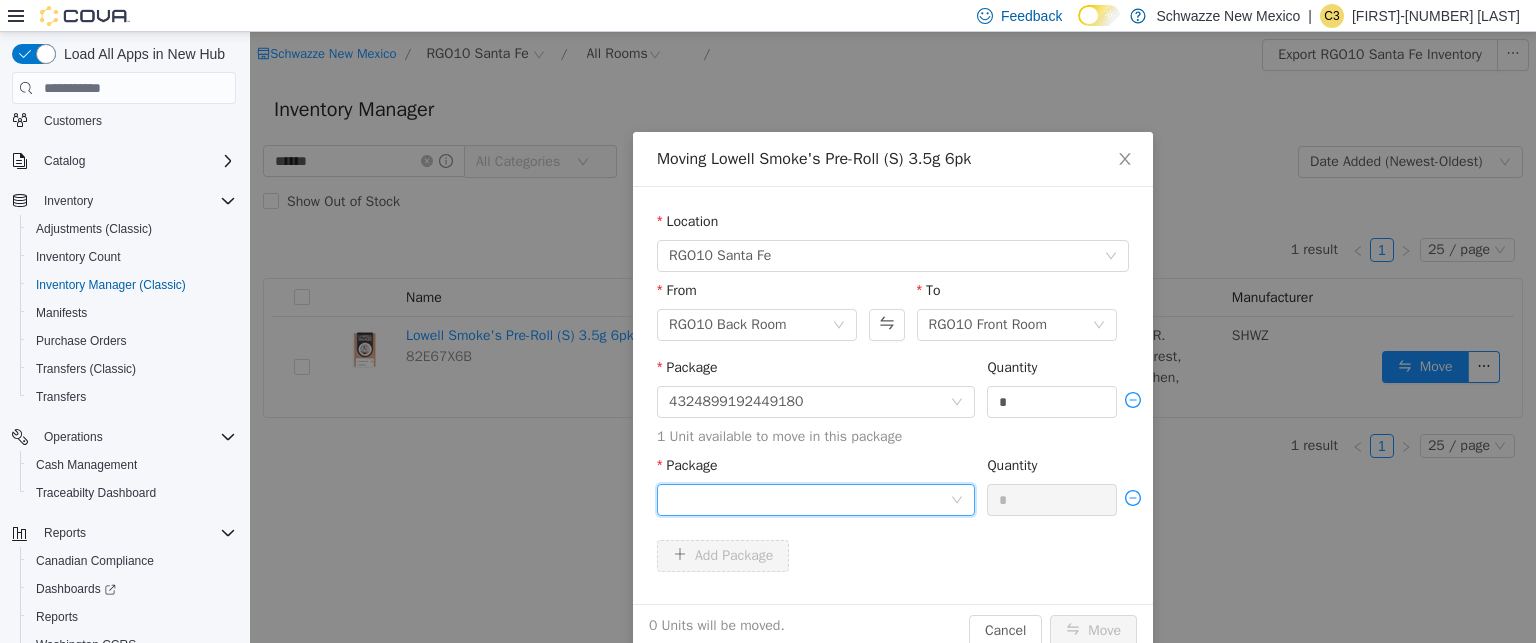 click at bounding box center (809, 500) 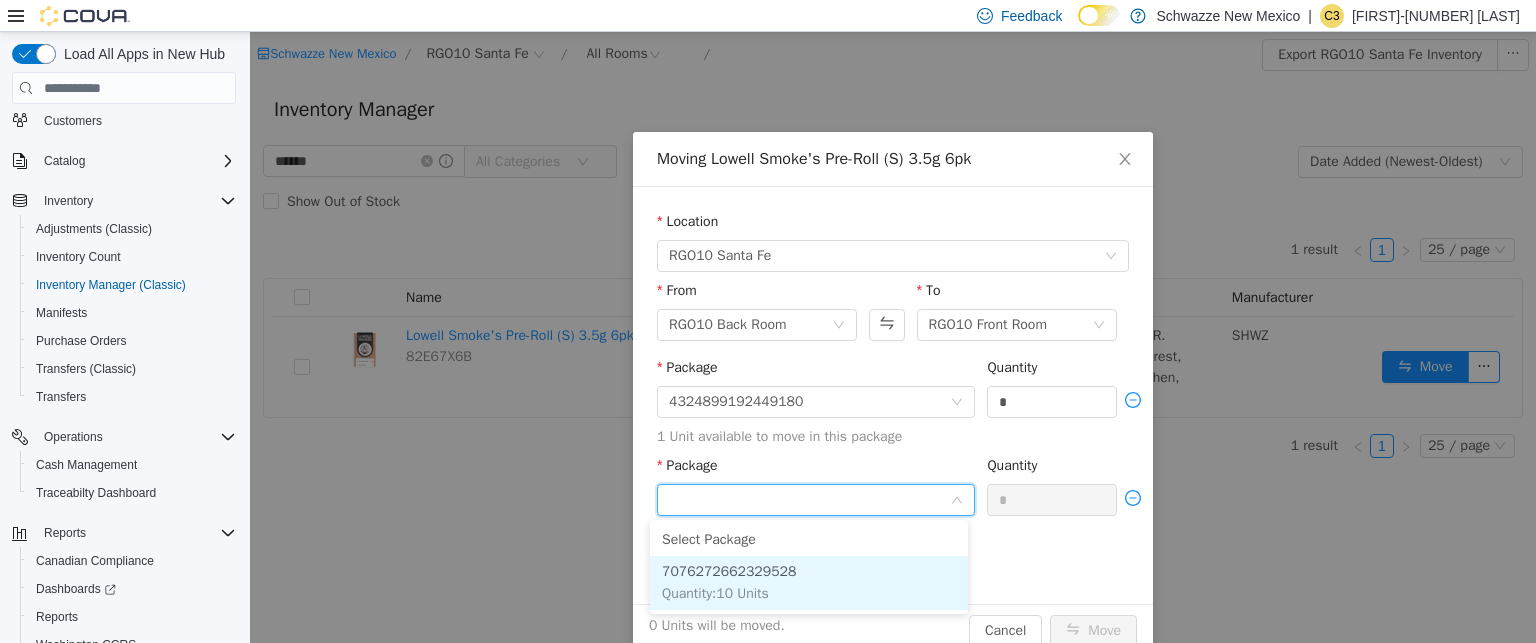 click on "7076272662329528 Quantity :  10 Units" at bounding box center (809, 583) 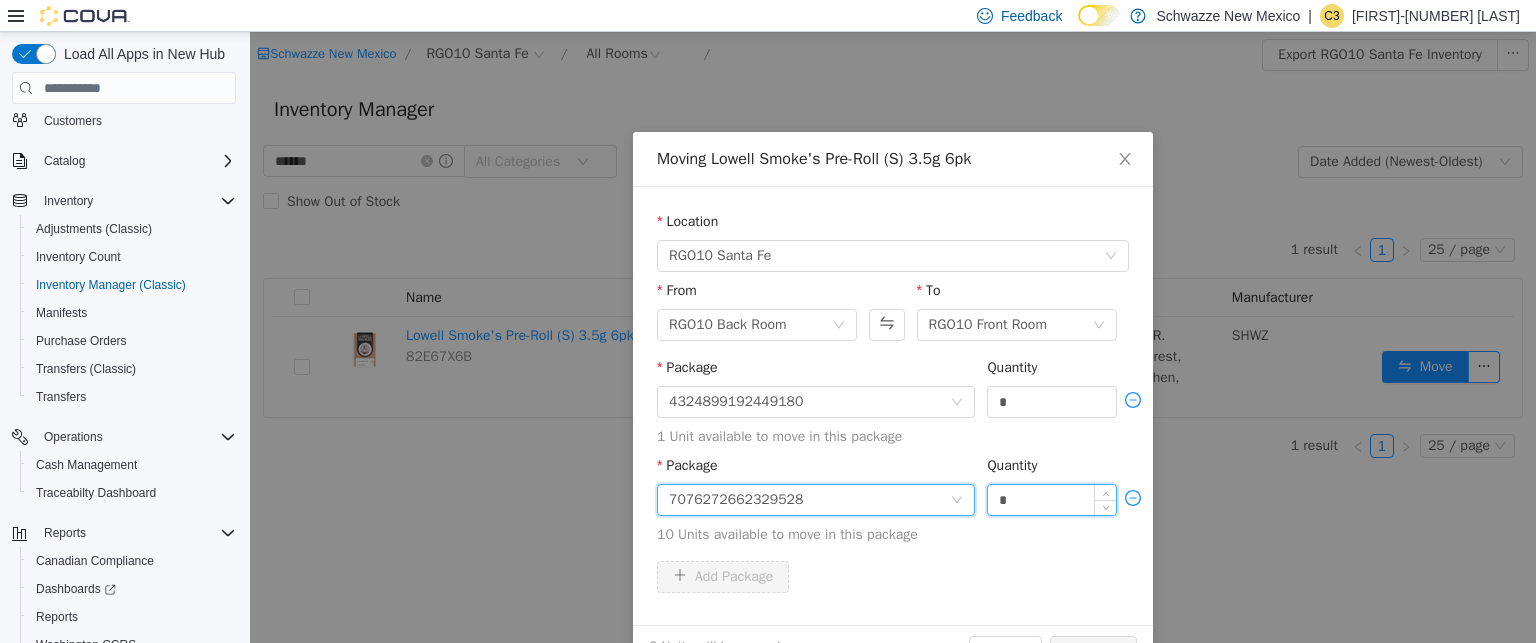 click on "*" at bounding box center [1052, 500] 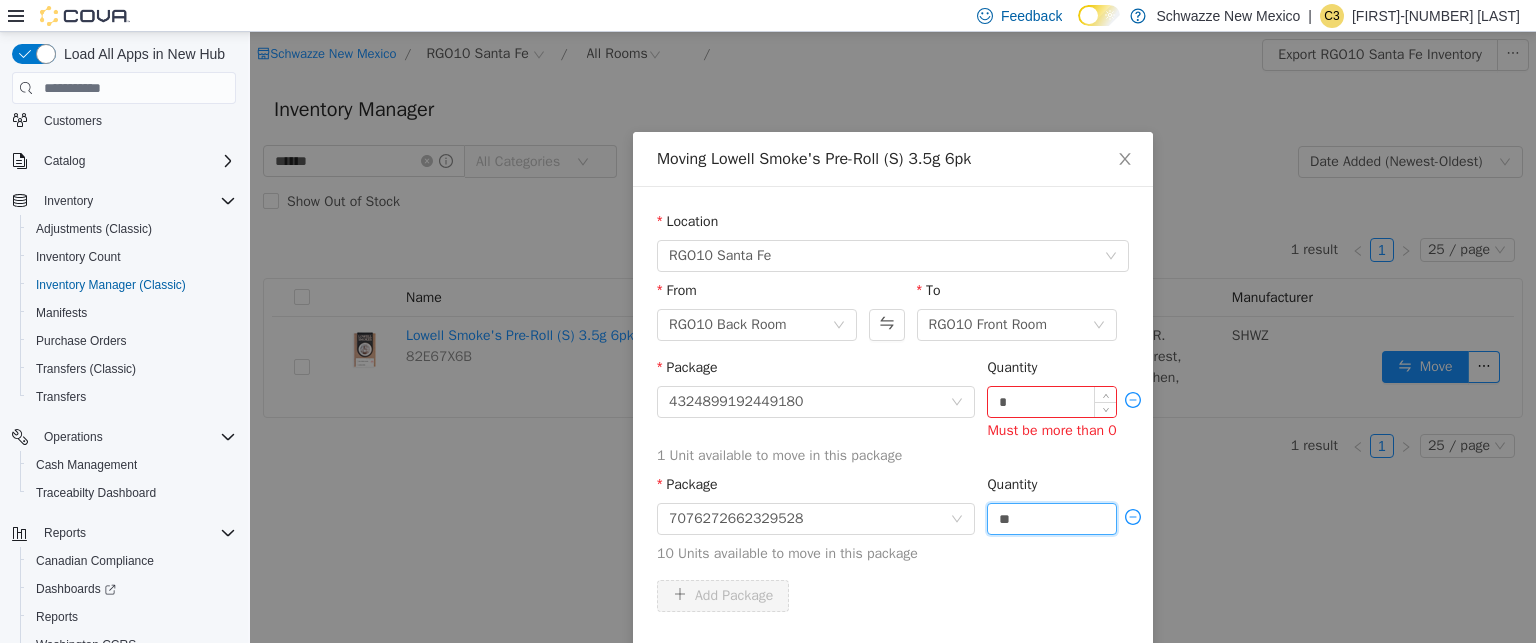type on "**" 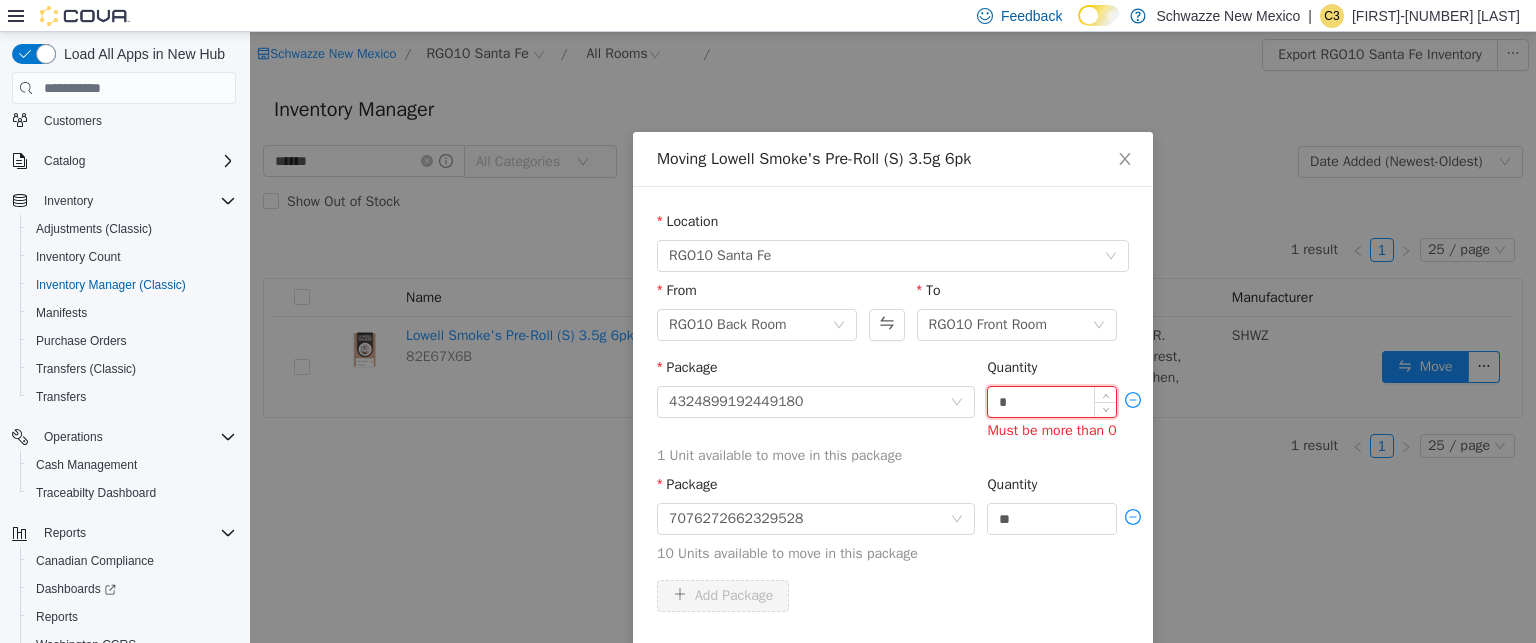 click on "*" at bounding box center [1052, 402] 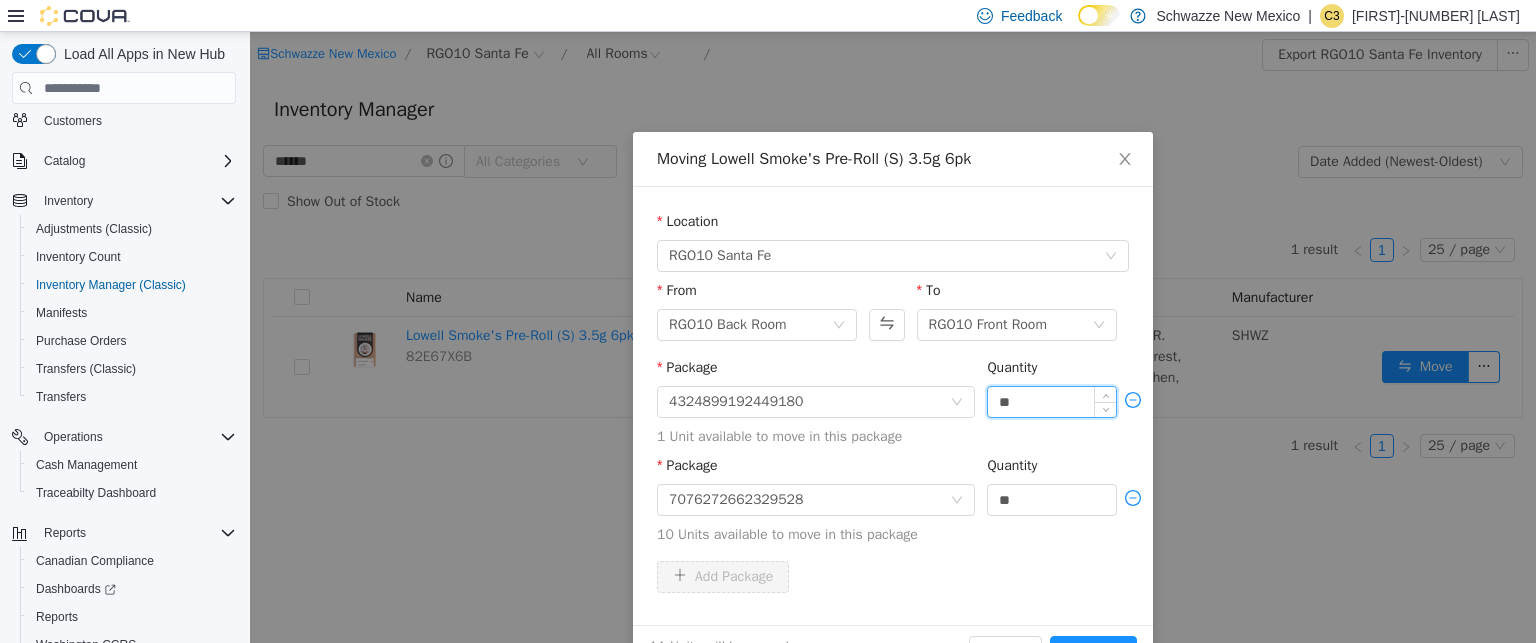 scroll, scrollTop: 58, scrollLeft: 0, axis: vertical 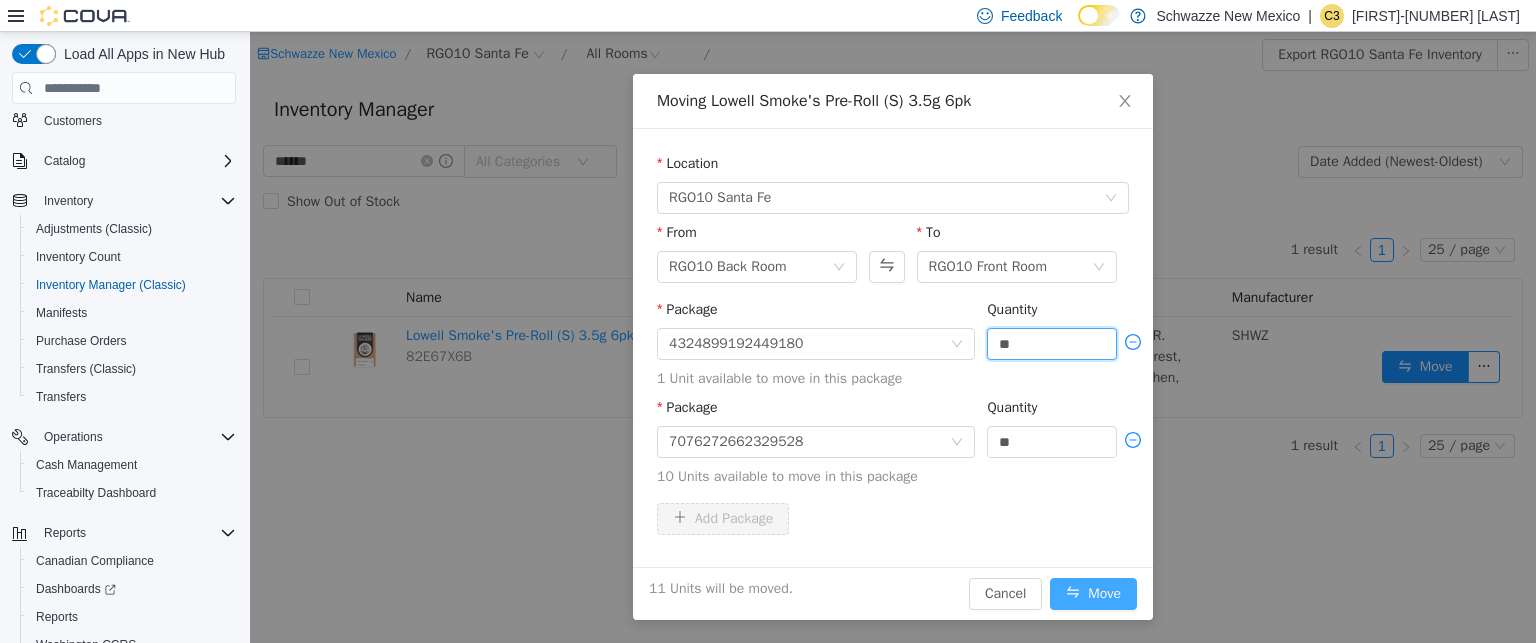 type on "*" 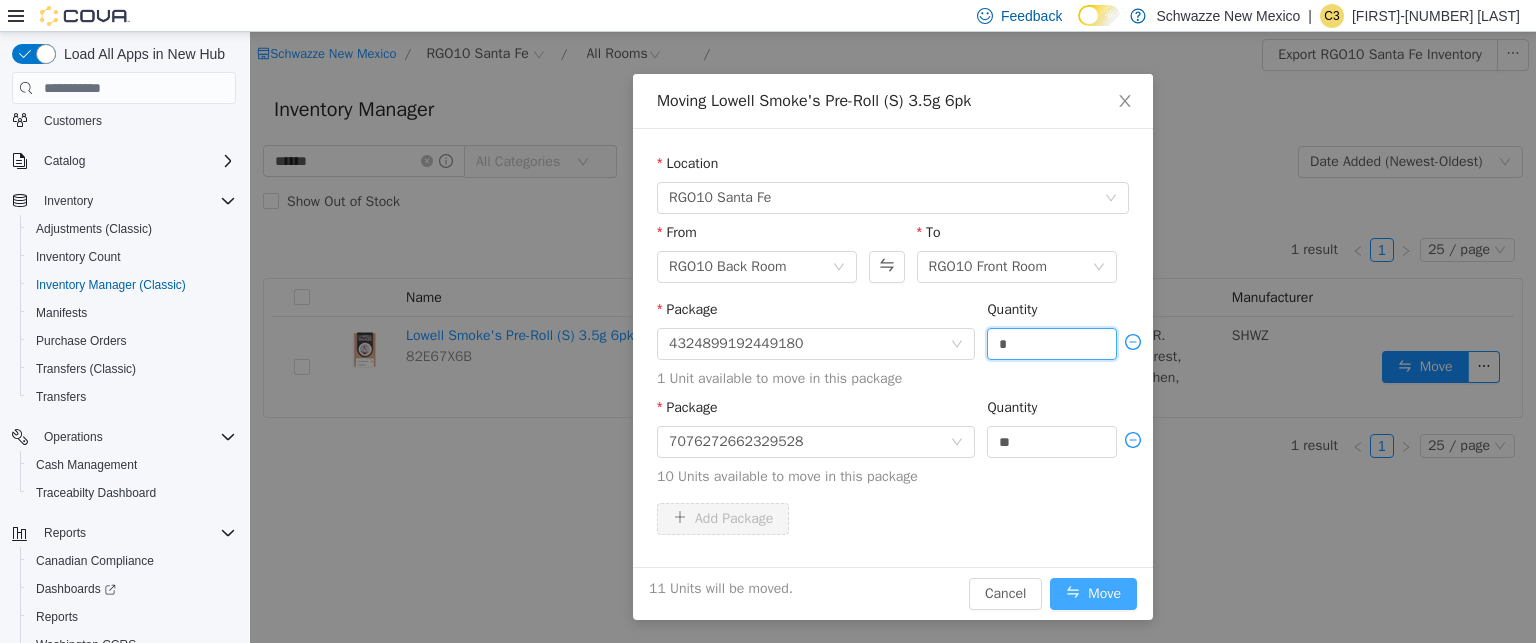 click on "Move" at bounding box center (1093, 594) 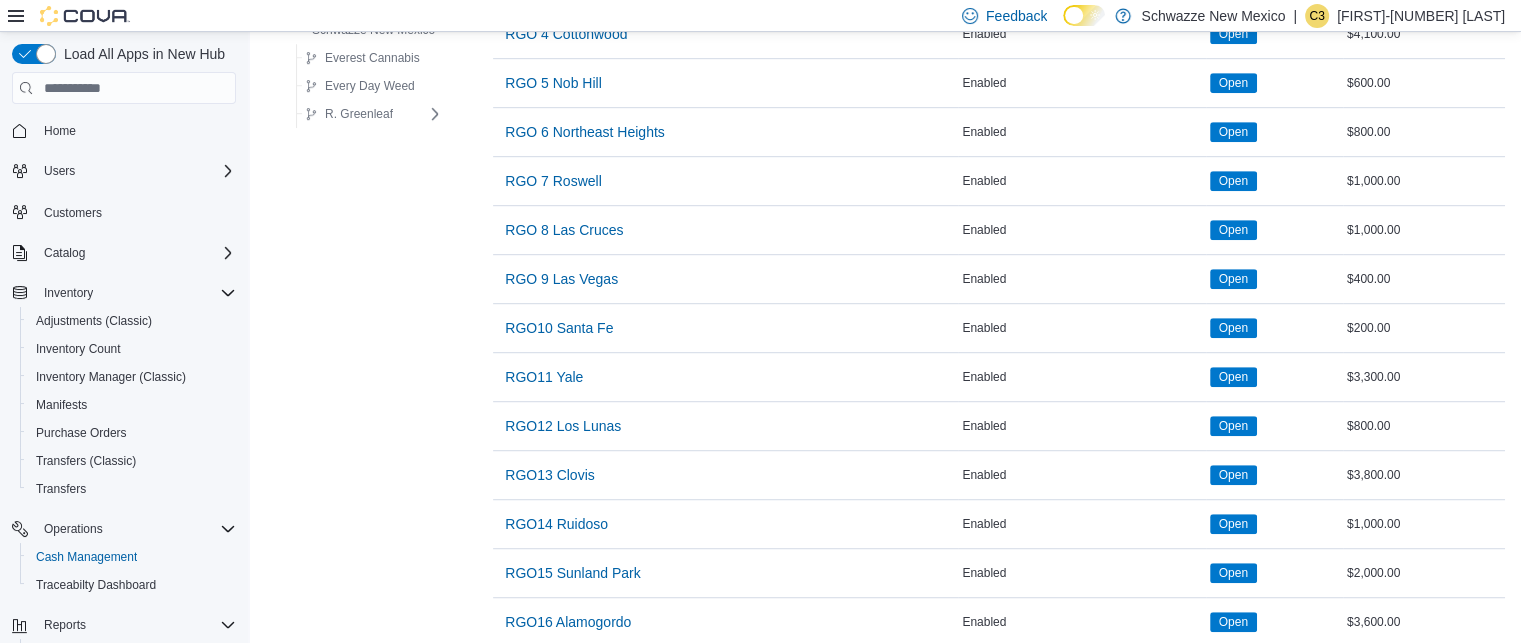 scroll, scrollTop: 1182, scrollLeft: 0, axis: vertical 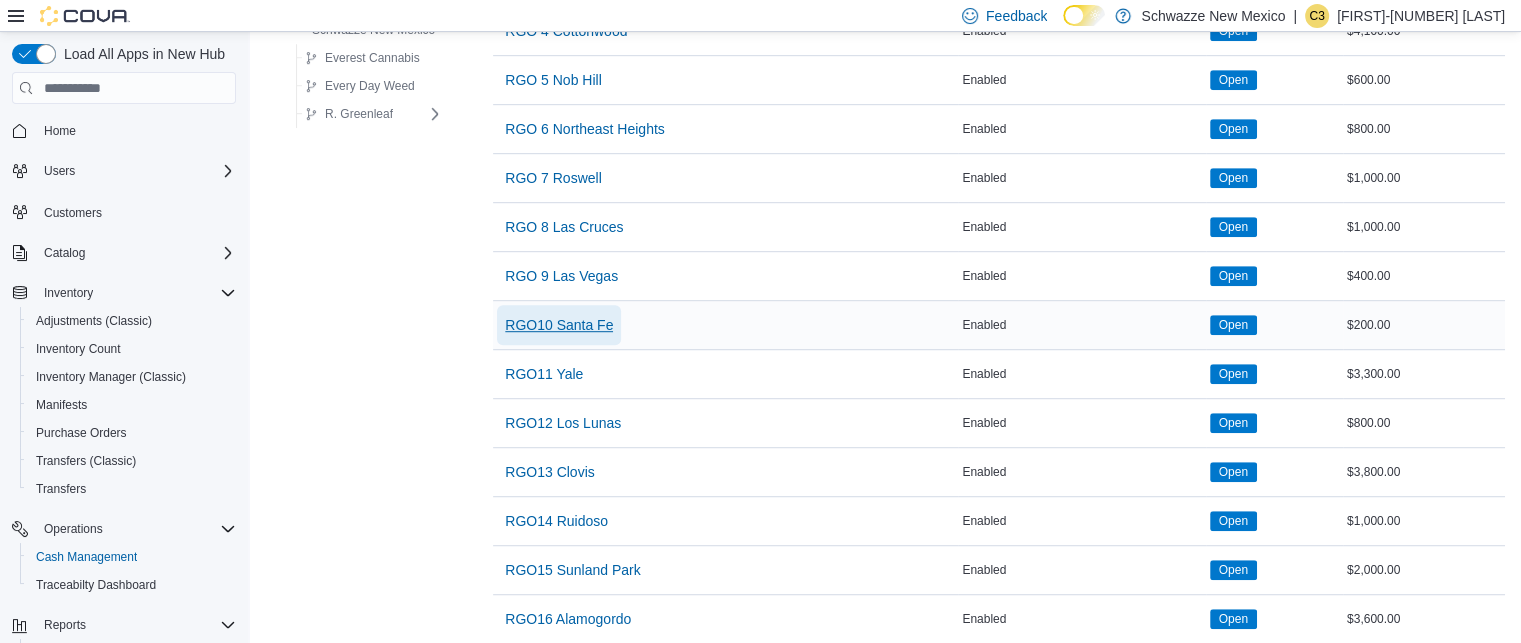 click on "RGO10 Santa Fe" at bounding box center (559, 325) 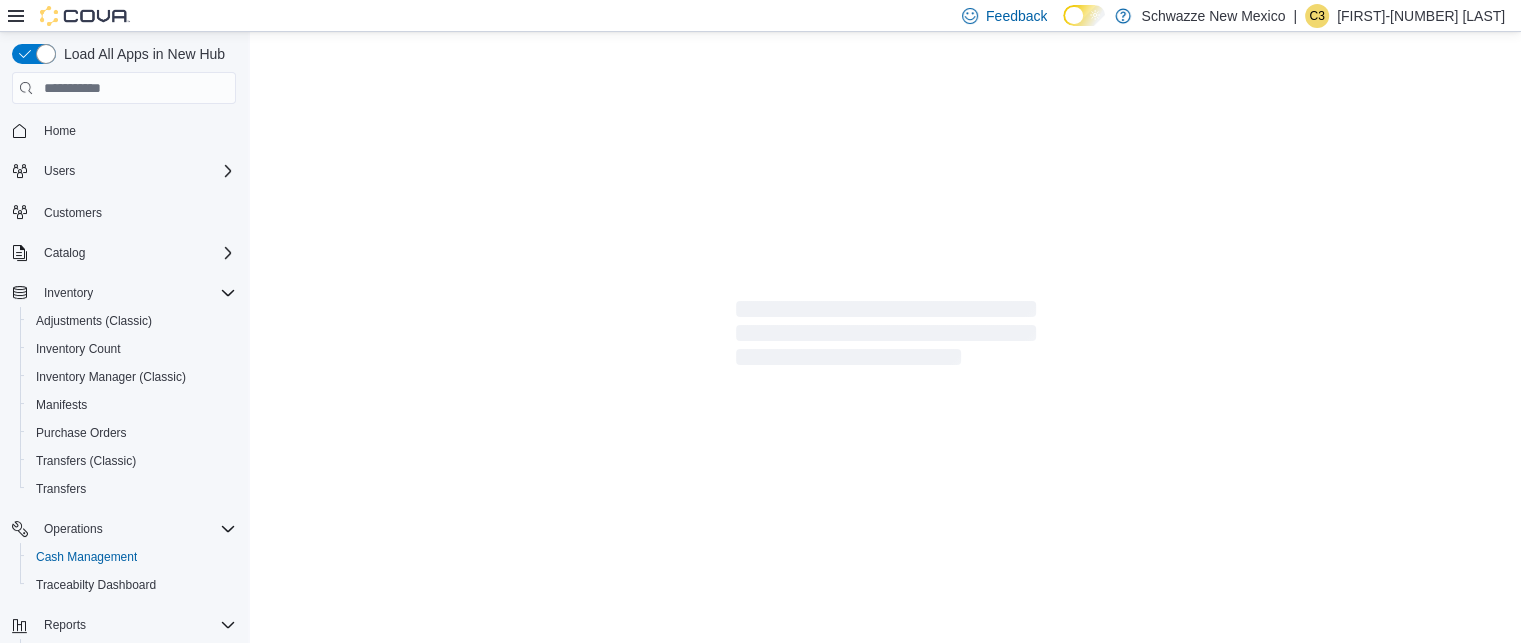 scroll, scrollTop: 0, scrollLeft: 0, axis: both 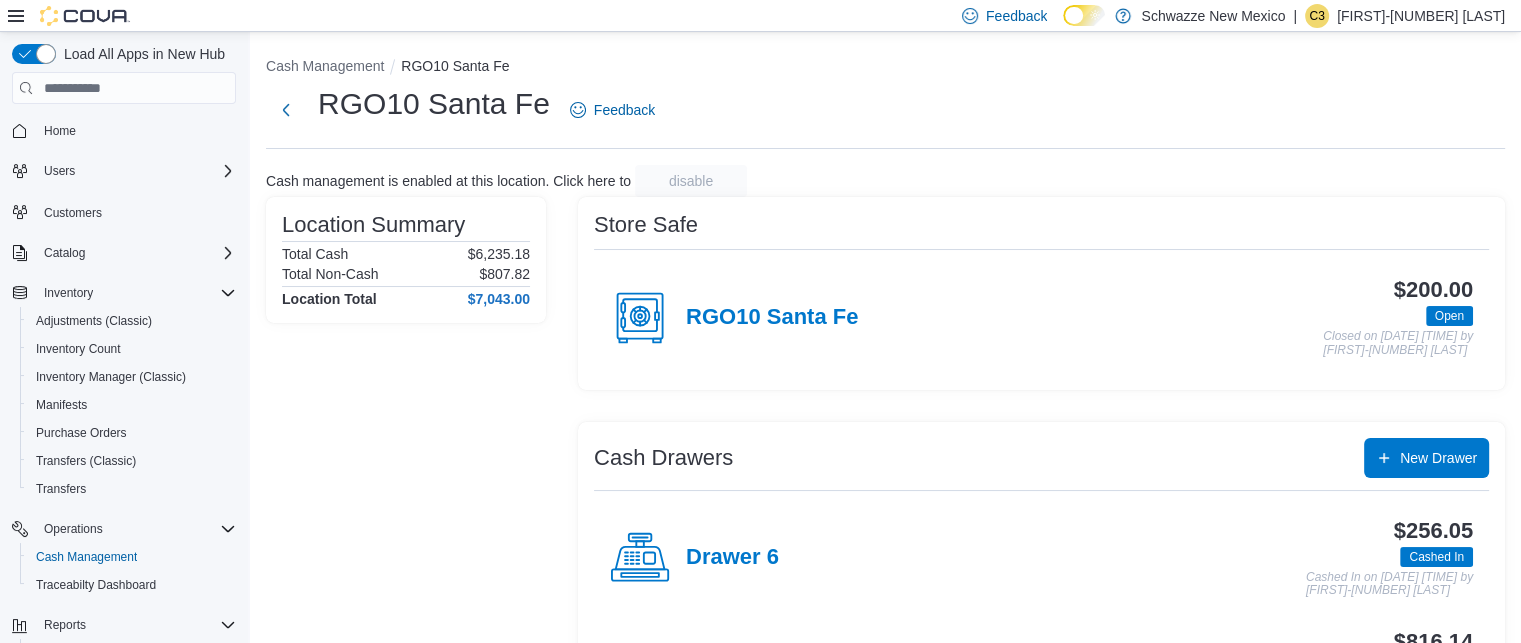 click on "Store Safe   RGO10 Santa Fe $200.00   Open Closed on July 12, 2025 7:25 AM by     Christopher-3757 Gonzalez Cash Drawers New Drawer   Drawer 6 $256.05   Cashed In Cashed In on July 12, 2025 7:27 AM  by     Christopher-3757 Gonzalez Drawer 4 $816.14   Cashed In Cashed In on July 12, 2025 7:31 AM  by     Christopher-3757 Gonzalez Drawer 3 $1,756.86   Cashed In Cashed In on July 12, 2025 7:35 AM  by     Christopher-3757 Gonzalez Drawer 2 $1,288.86   Cashed In Cashed In on July 12, 2025 10:44 AM  by     Christopher-3757 Gonzalez Change Bank Change Bank Total (Should Include Pending Change O... $2,700.00   Cashed In Cashed In on July 12, 2025 7:25 AM  by     Christopher-3757 Gonzalez Drawer 1 $0.00   Cashed Out Cashed Out on June 30, 2025 10:19 PM  by     Aaron-3643 Granados Drawer 5 $0.00   Cashed Out Cashed Out on June 21, 2023 7:59 PM  by     Dean-1185 Delora" at bounding box center [1041, 747] 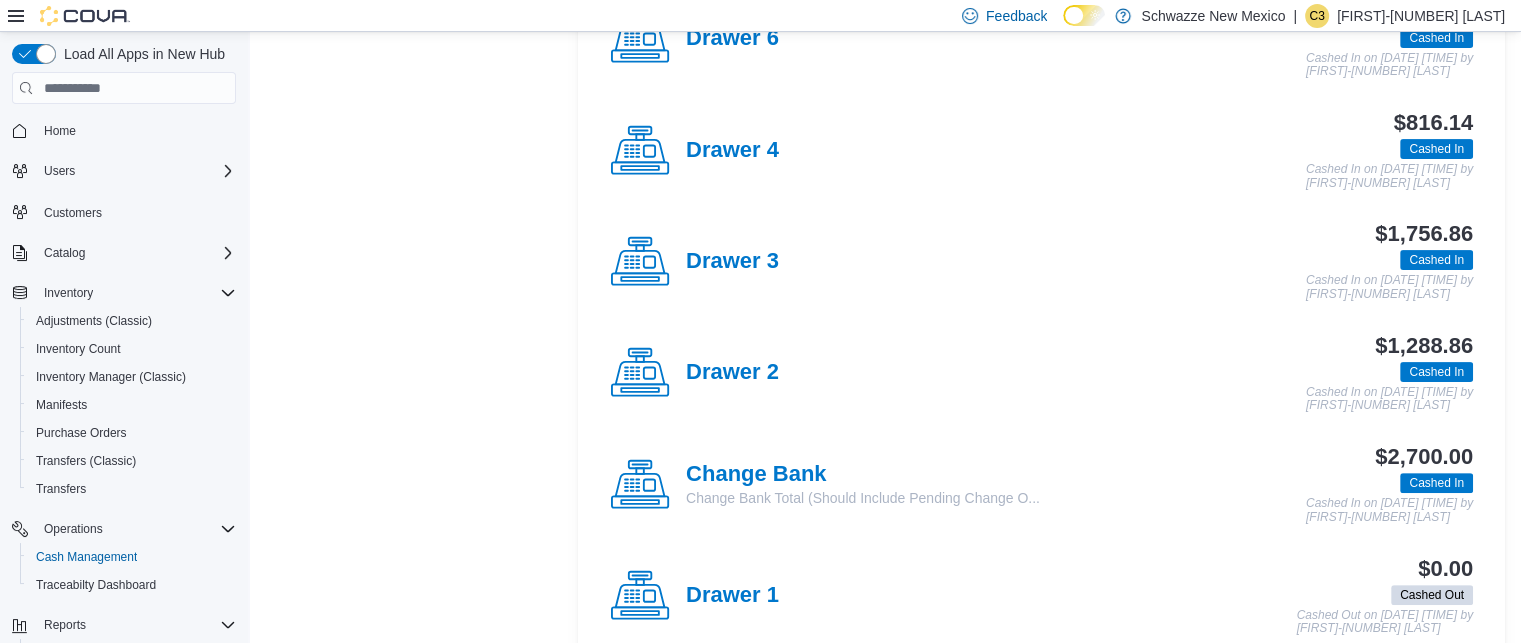 scroll, scrollTop: 520, scrollLeft: 0, axis: vertical 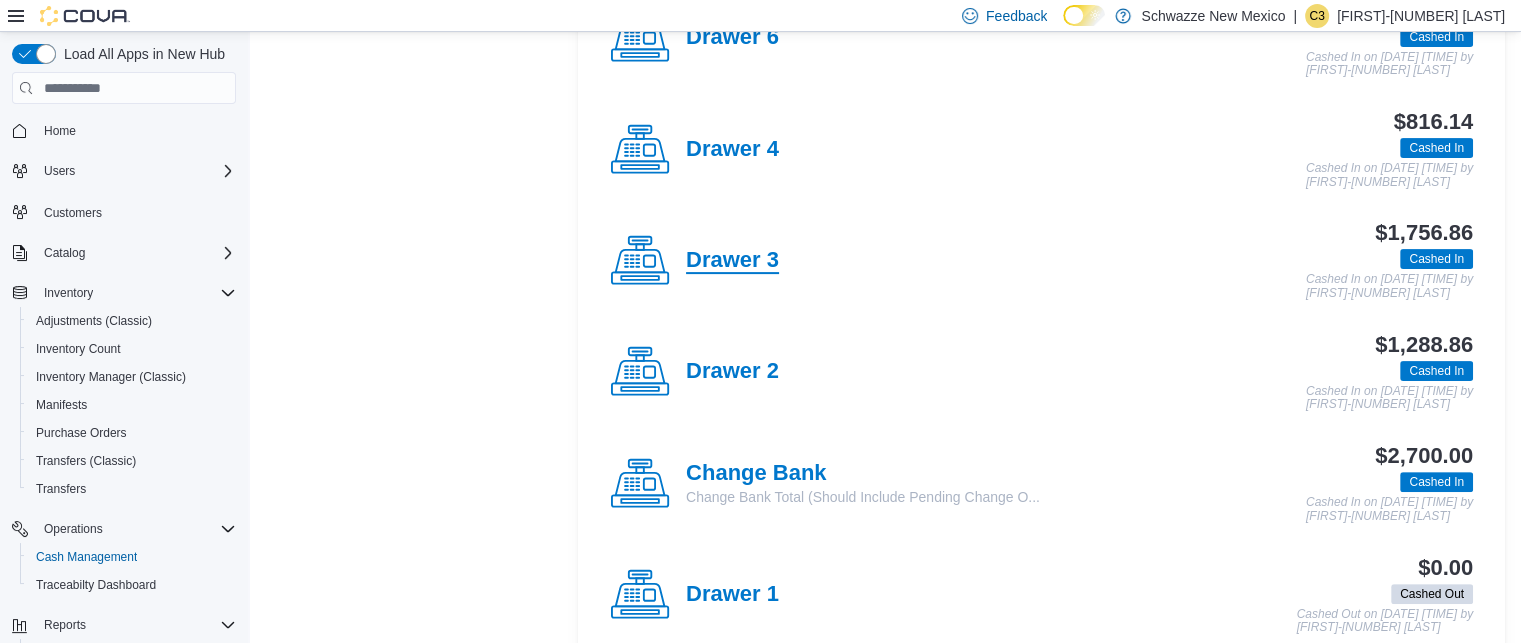 click on "Drawer 3" at bounding box center [732, 261] 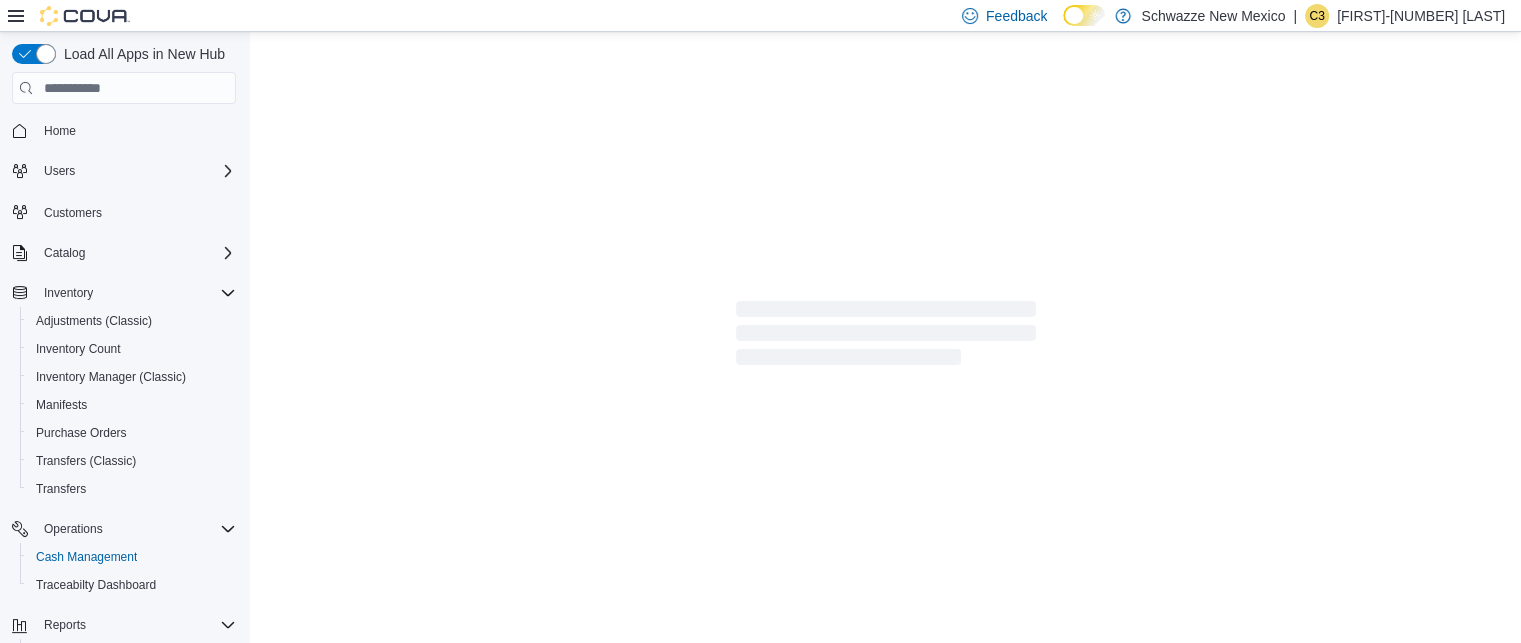 scroll, scrollTop: 0, scrollLeft: 0, axis: both 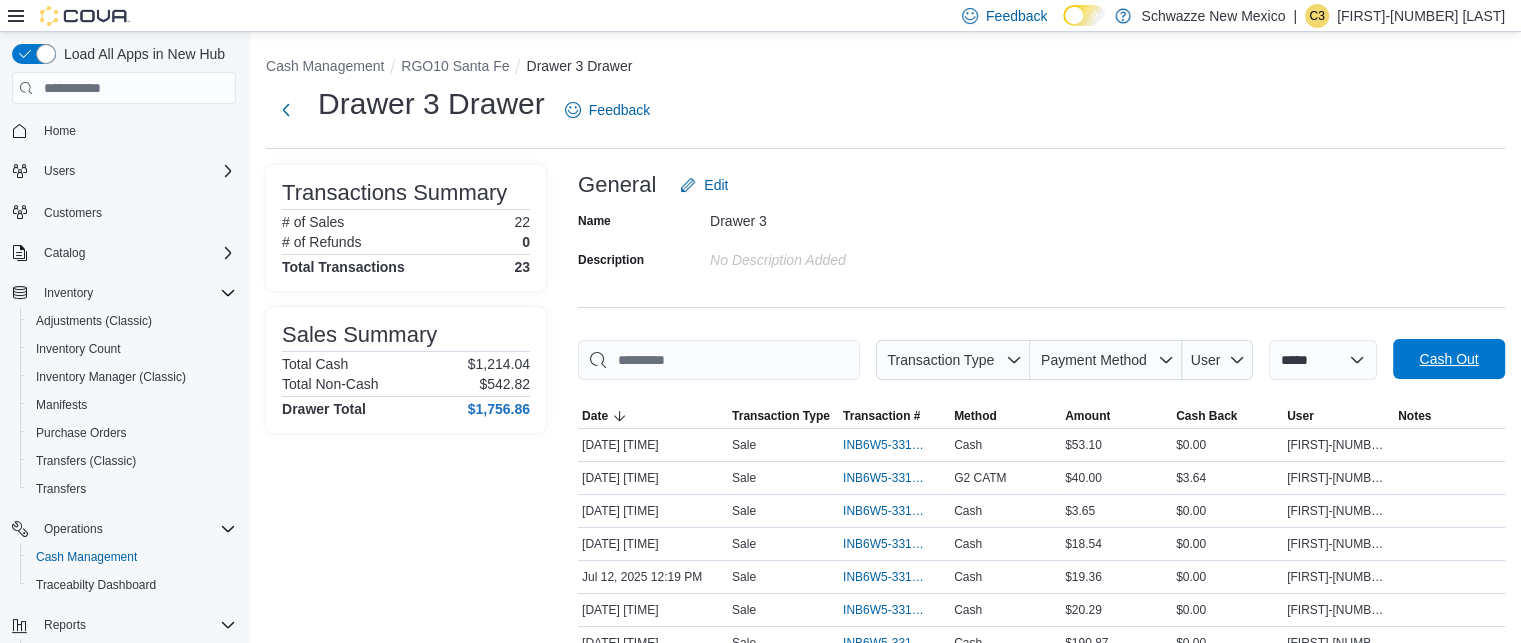 click on "Cash Out" at bounding box center (1448, 359) 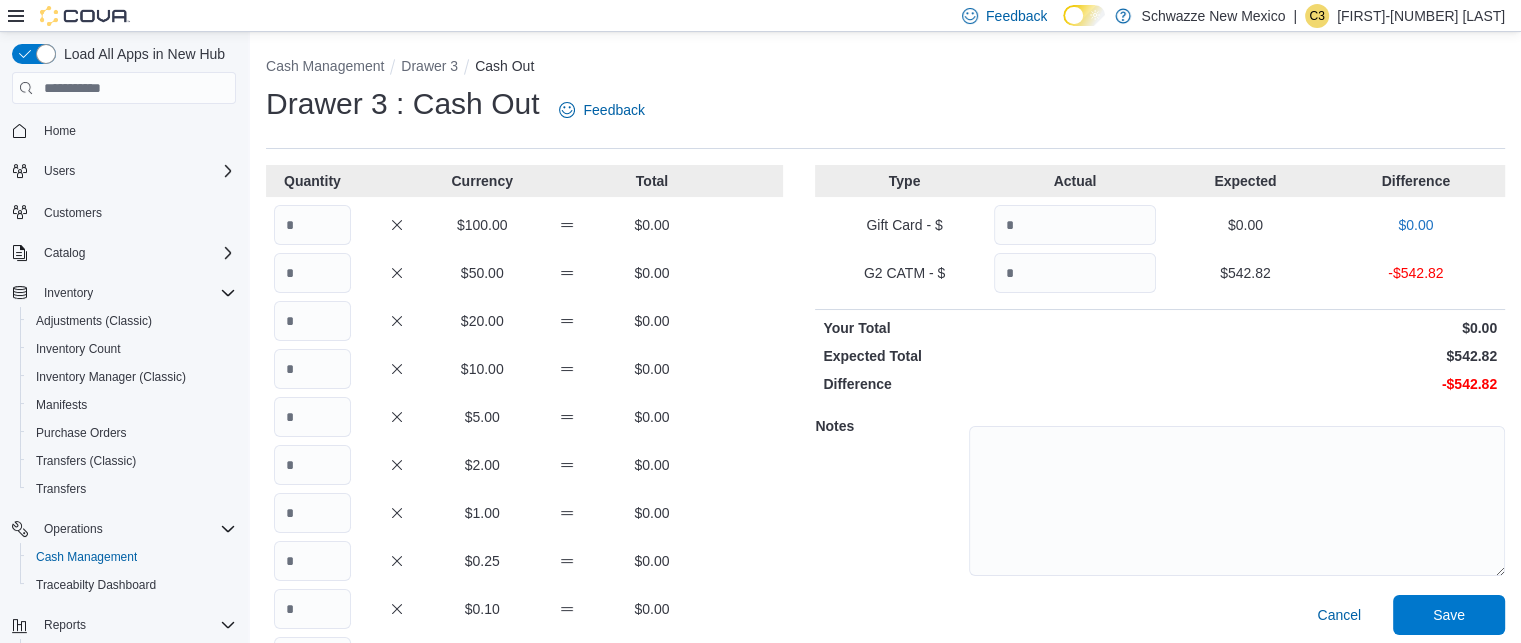 click on "$542.82" at bounding box center [1330, 356] 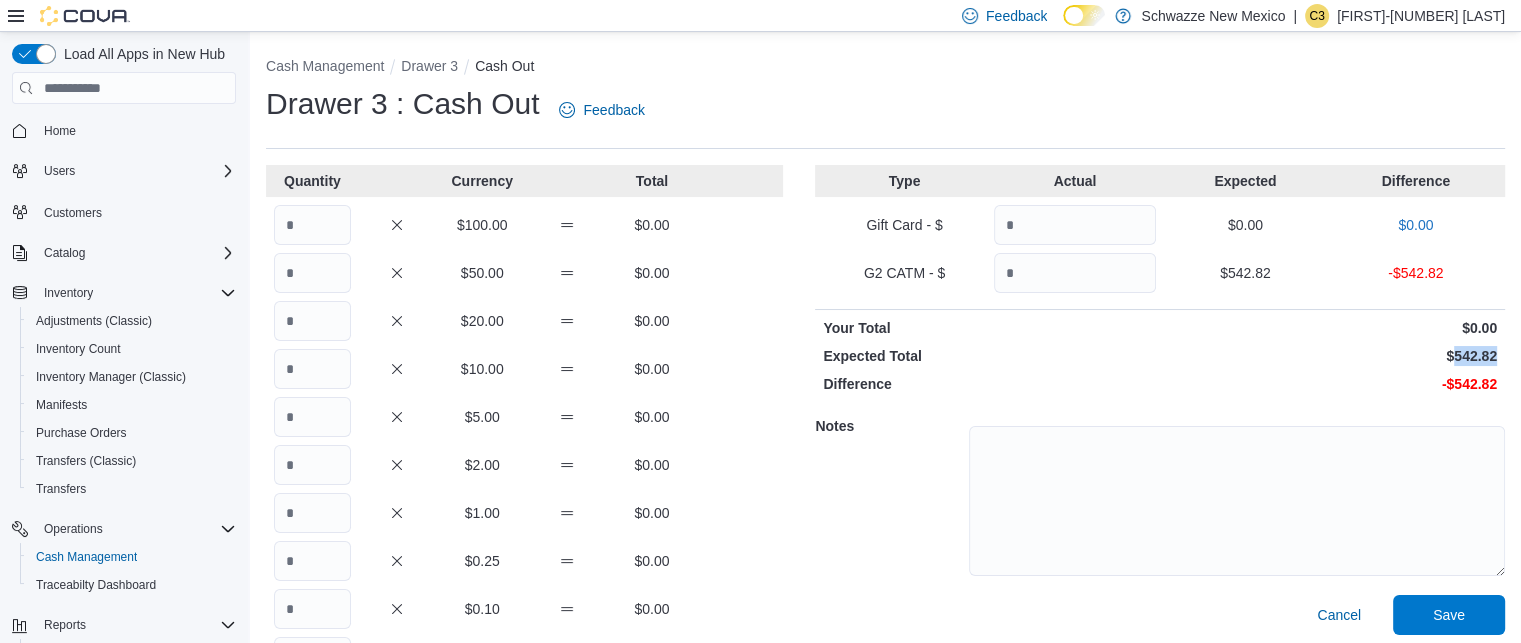 click on "$542.82" at bounding box center [1330, 356] 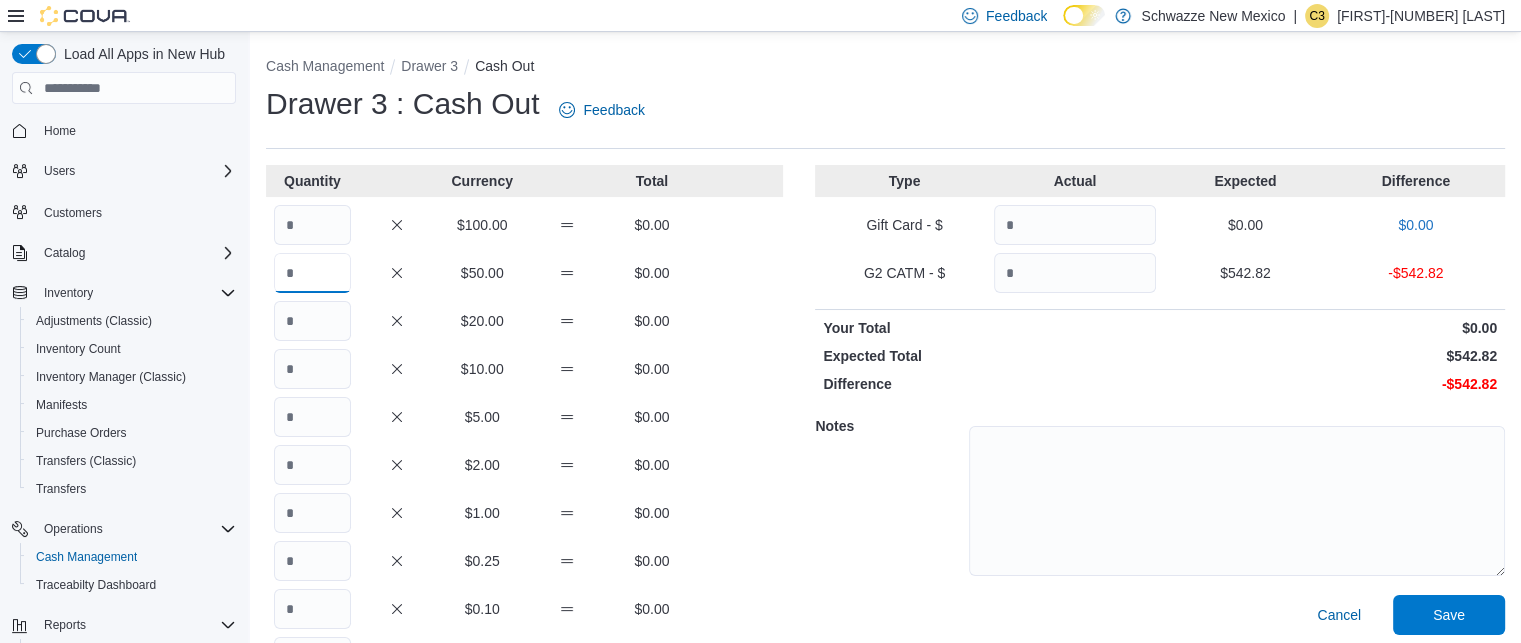 click at bounding box center [312, 273] 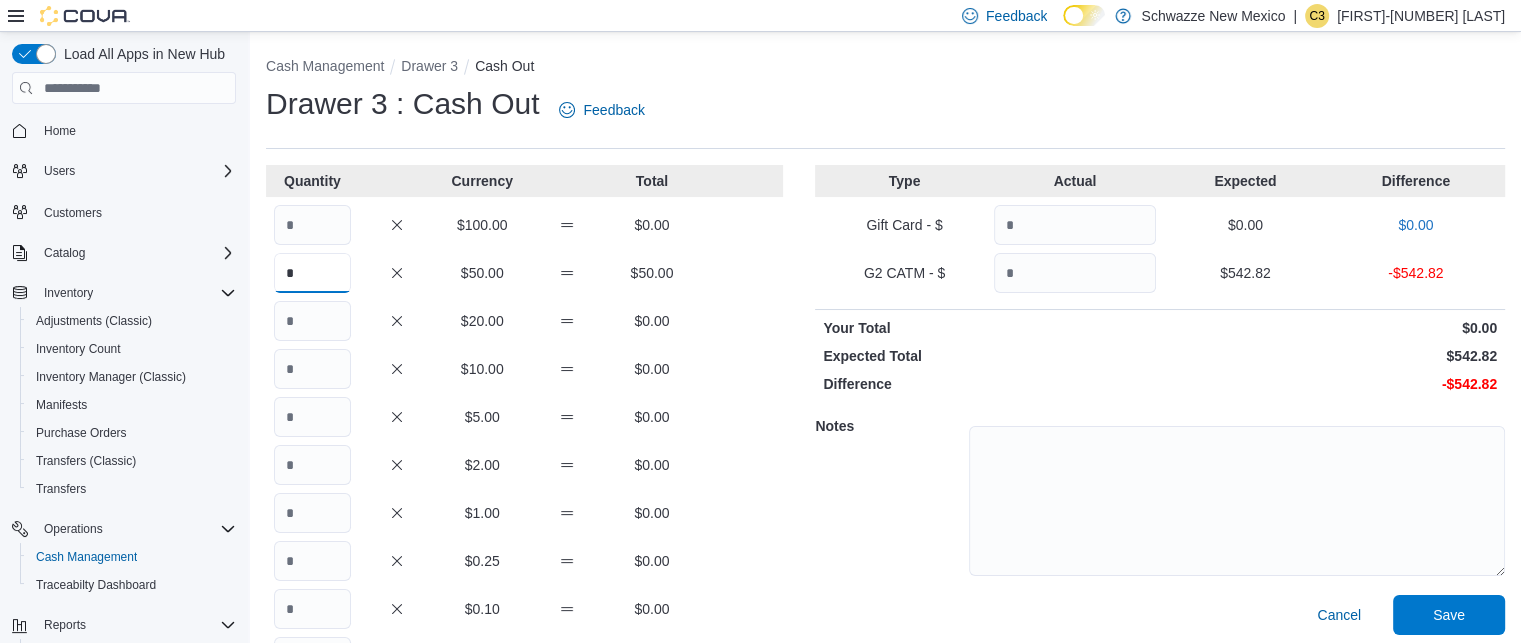 type on "*" 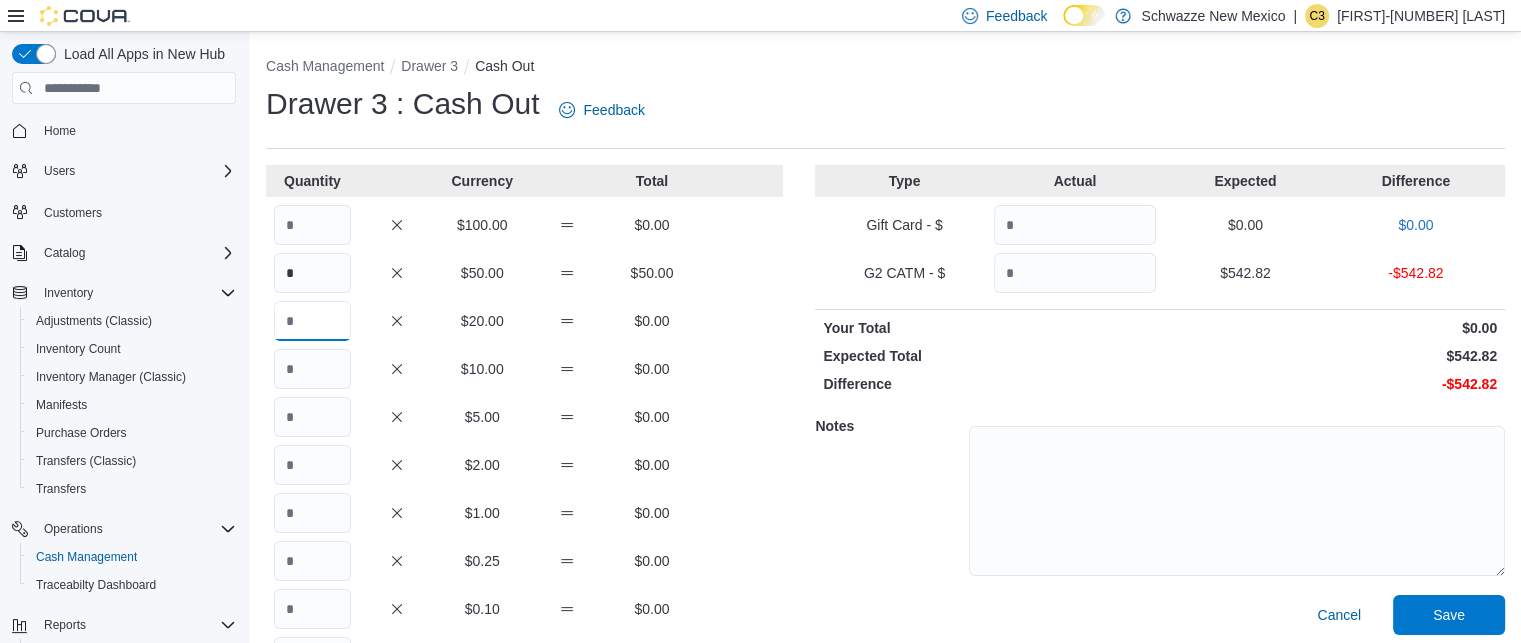 click at bounding box center (312, 321) 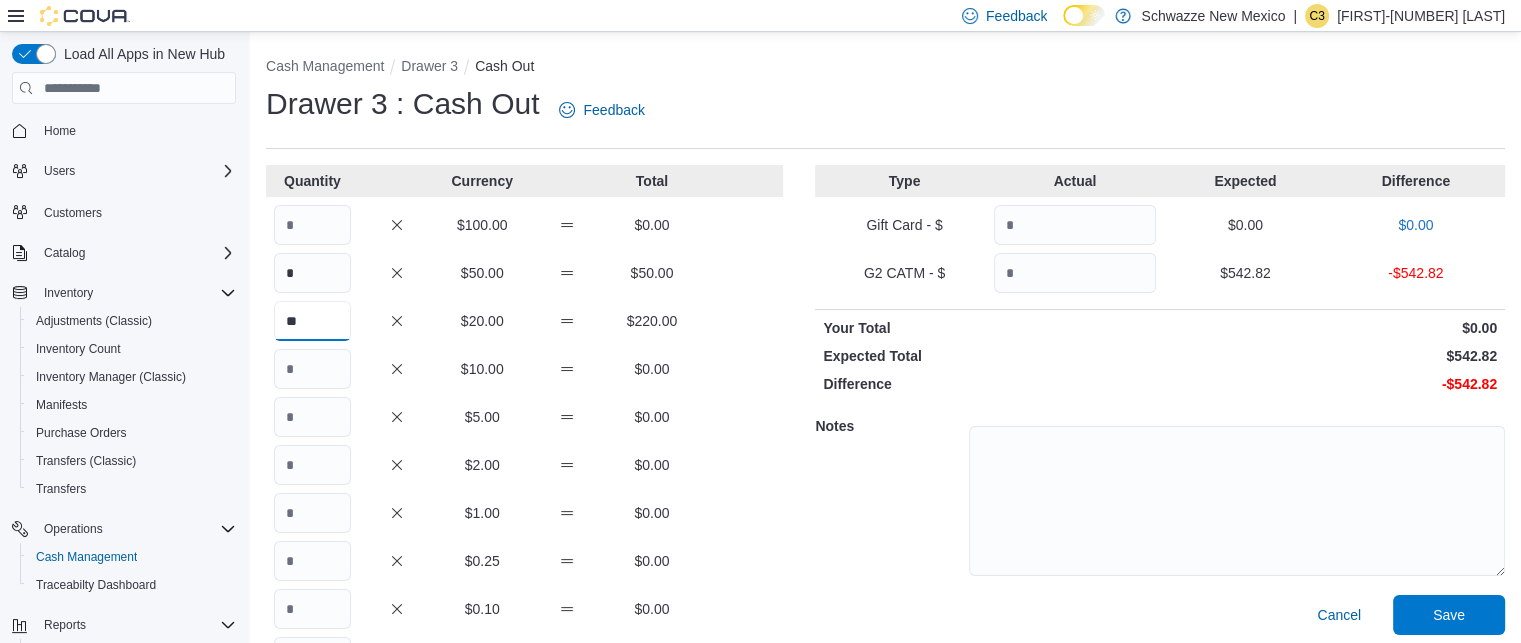 type on "**" 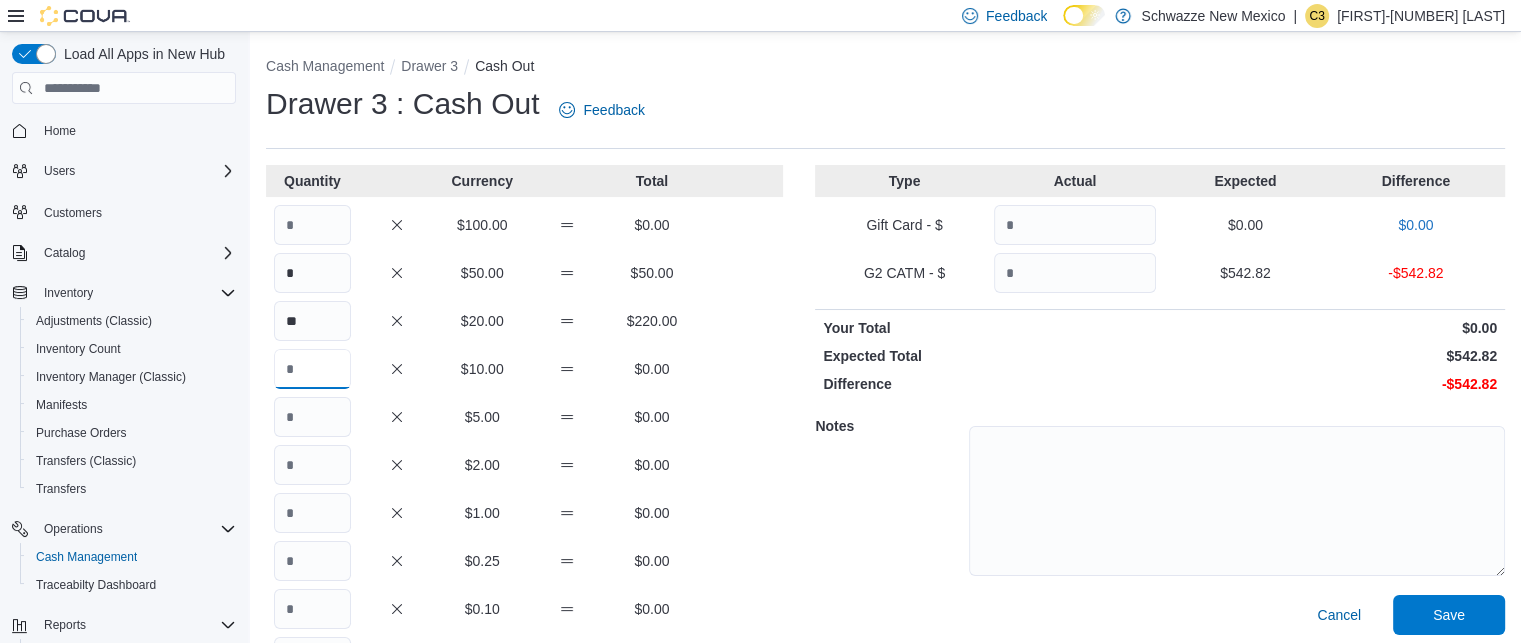 click at bounding box center [312, 369] 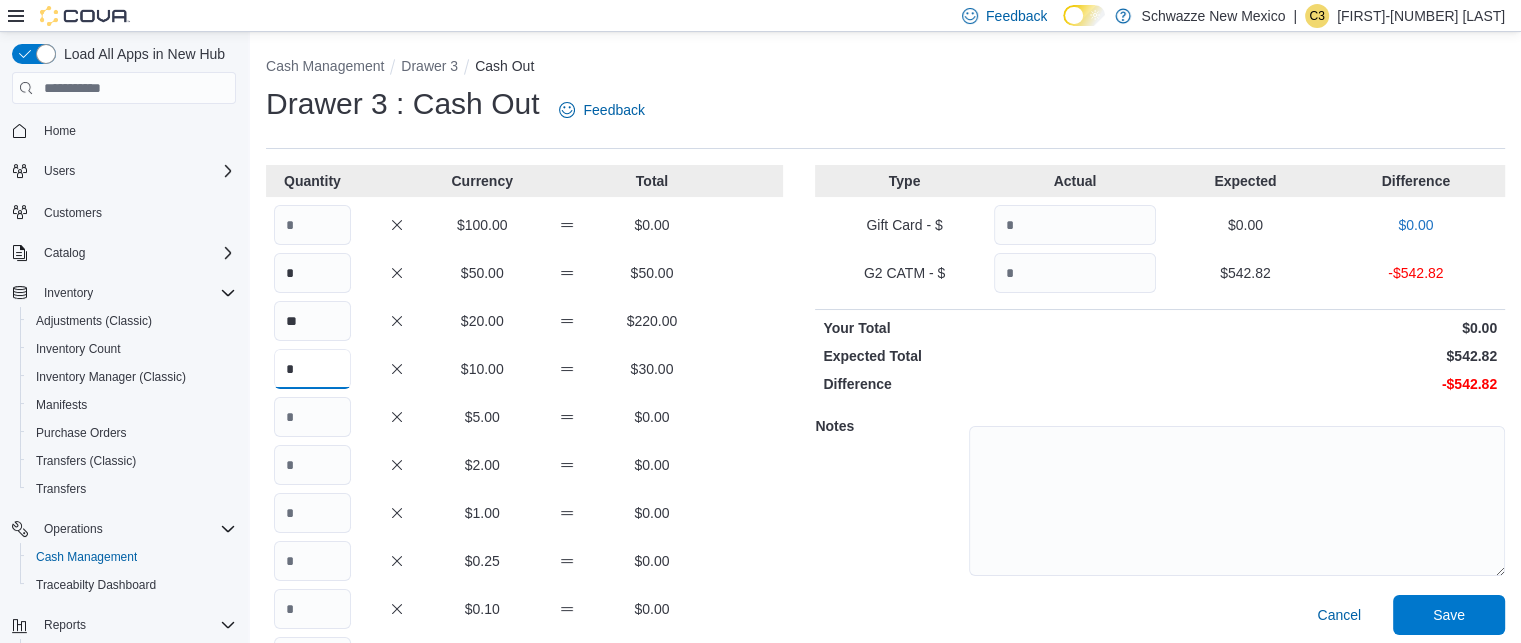 type on "*" 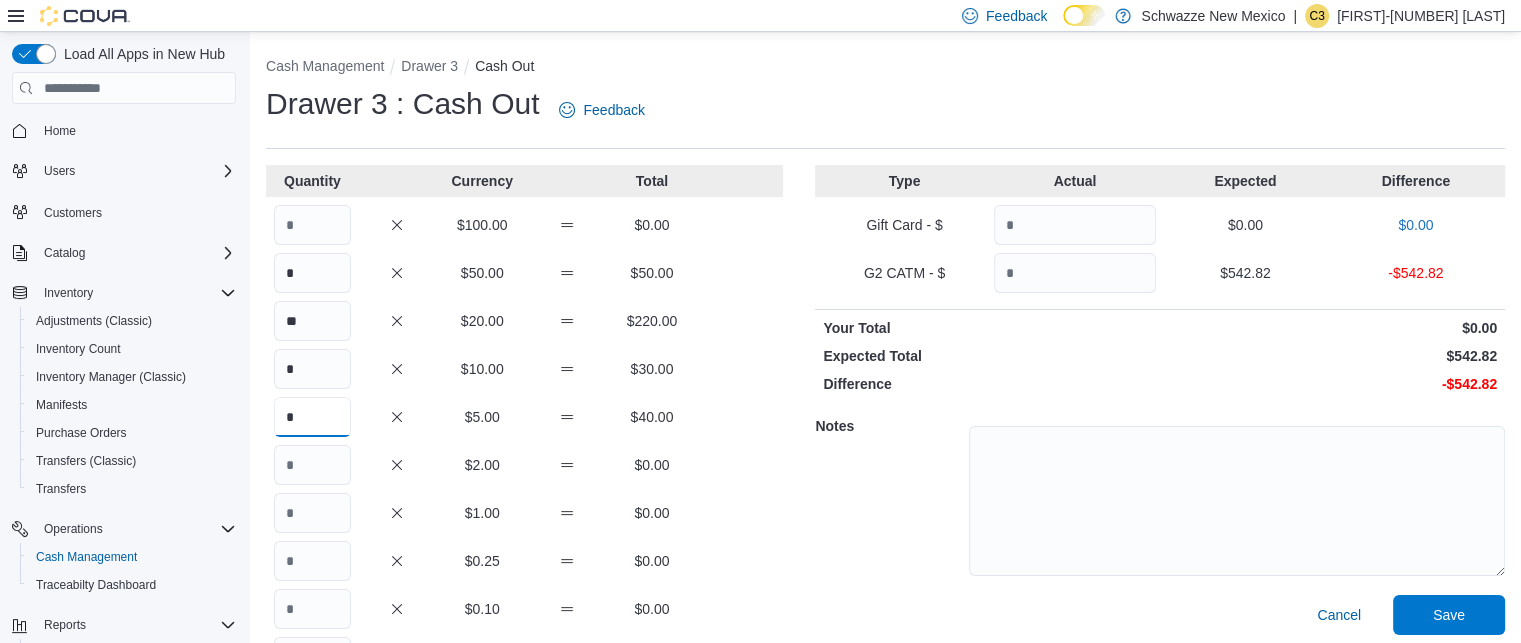 type on "*" 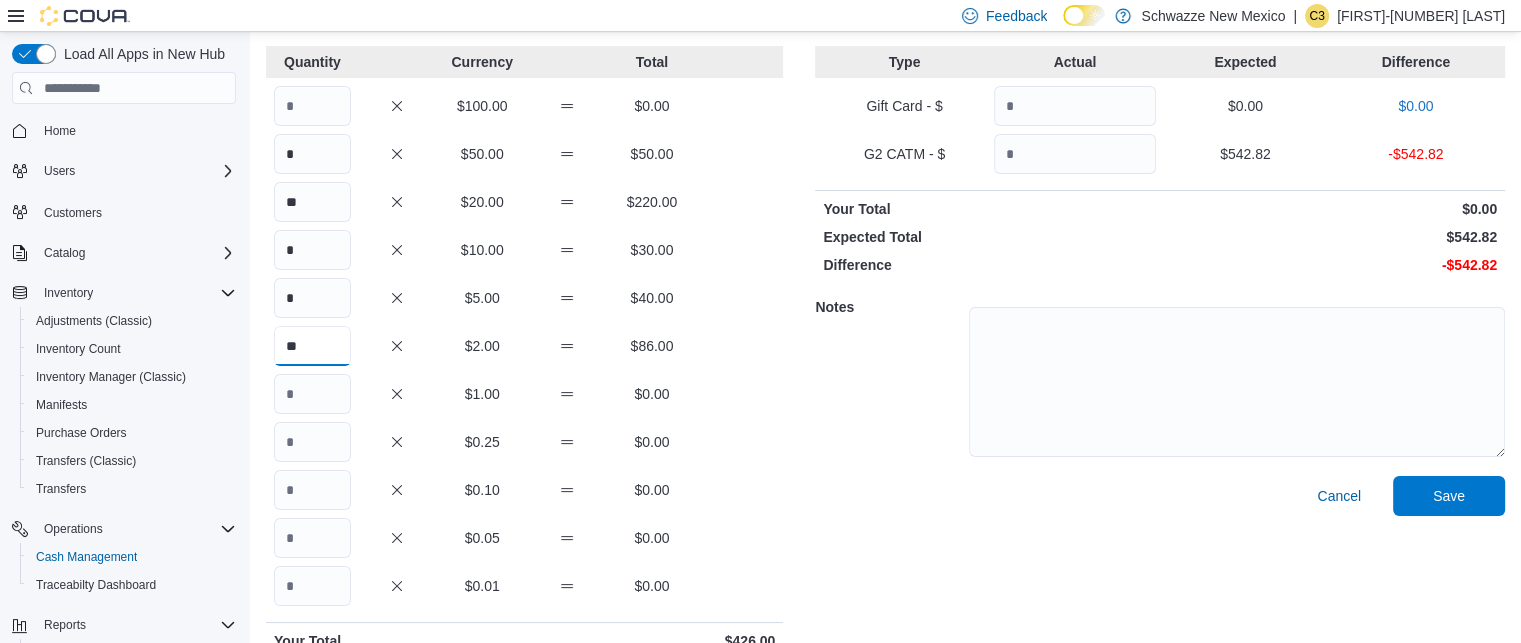 scroll, scrollTop: 120, scrollLeft: 0, axis: vertical 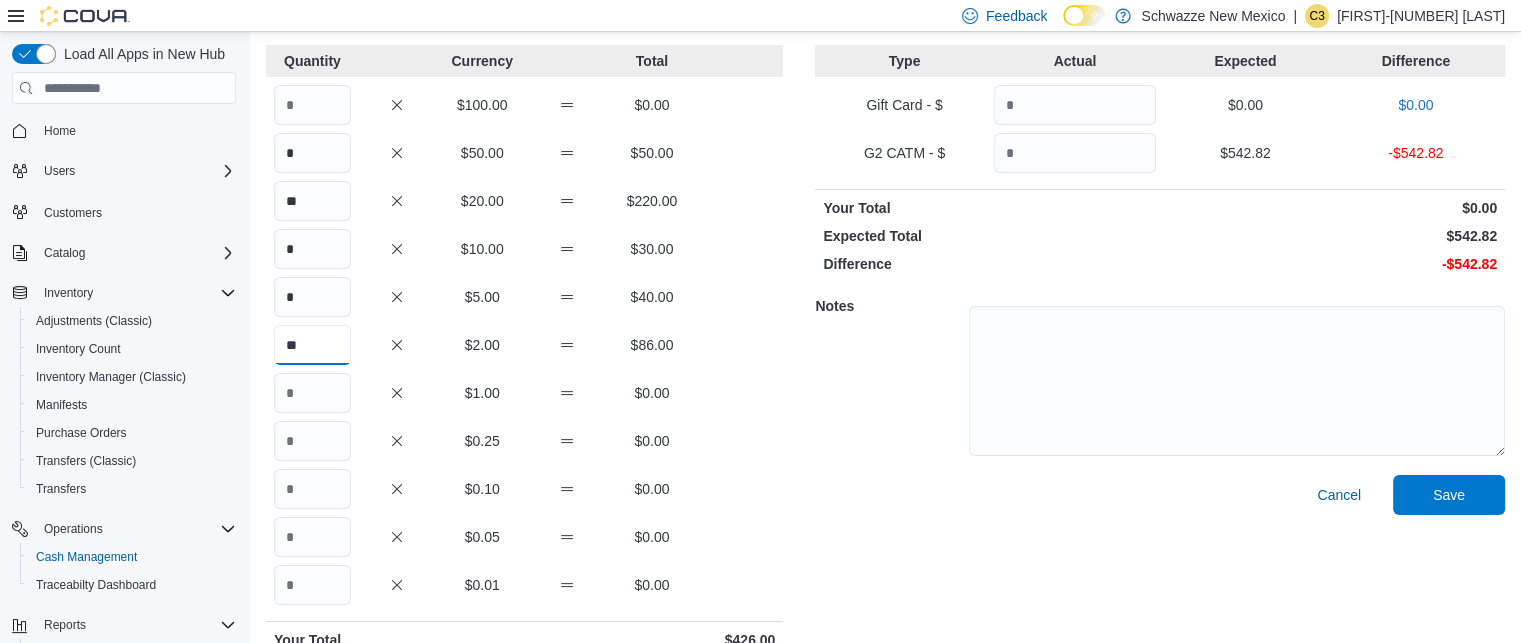 type on "**" 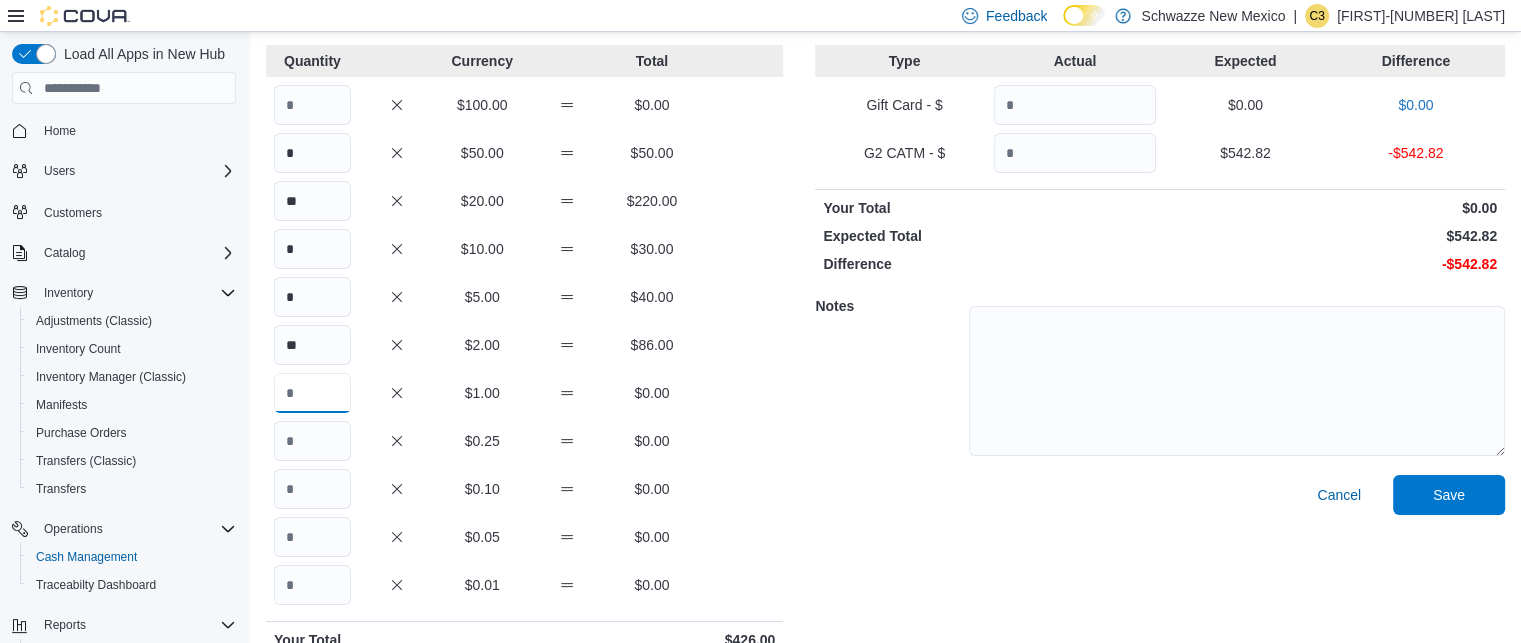 click at bounding box center [312, 393] 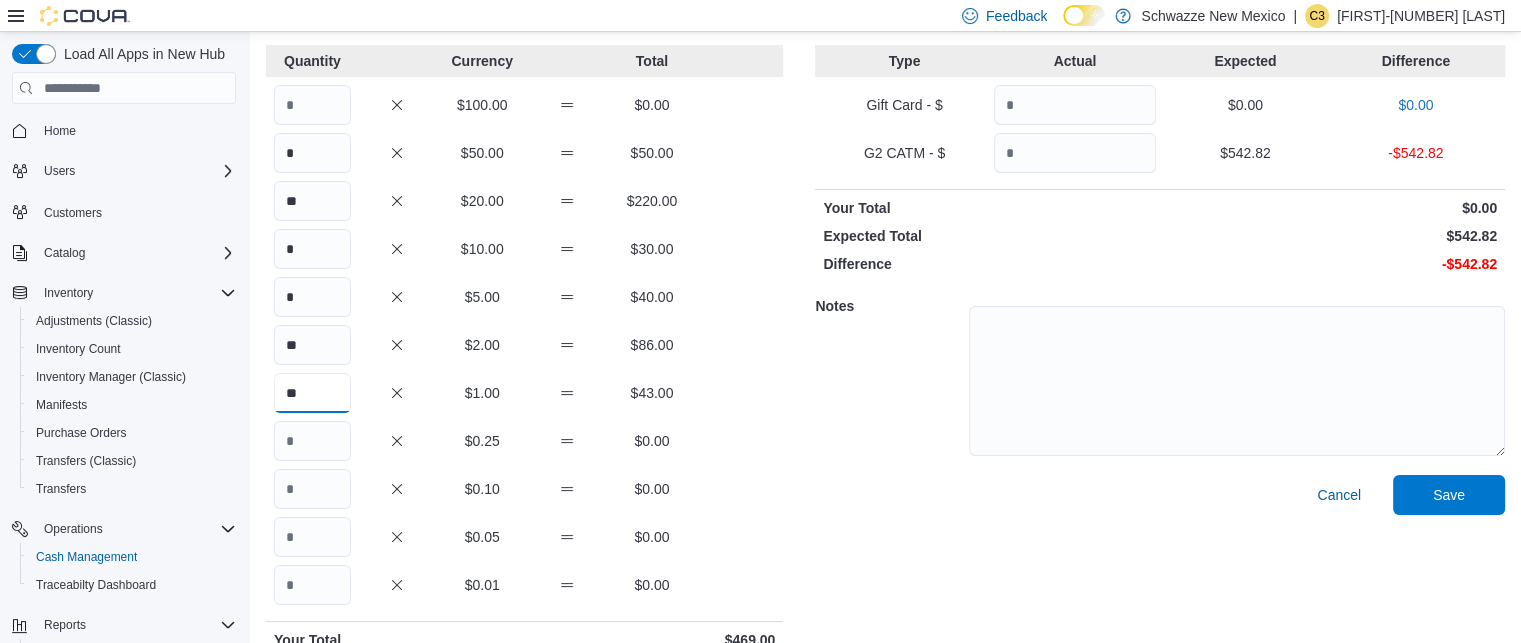 type on "**" 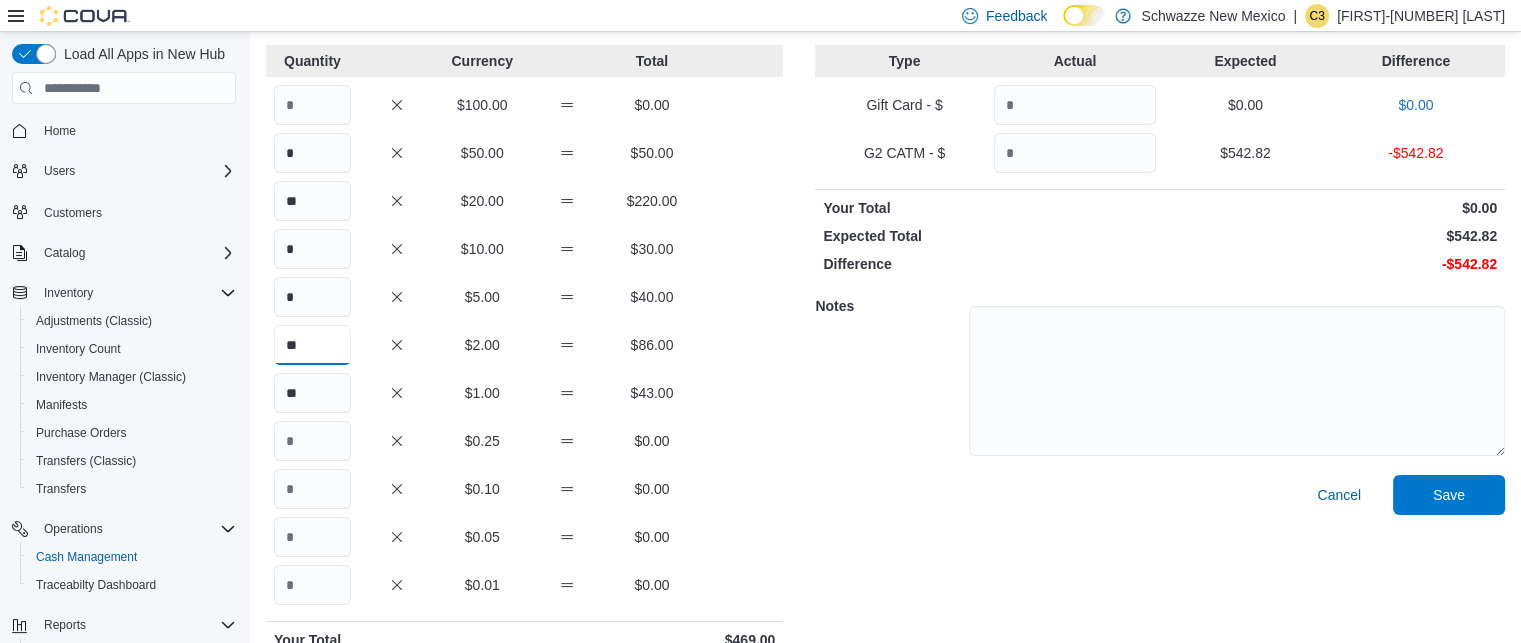 click on "**" at bounding box center (312, 345) 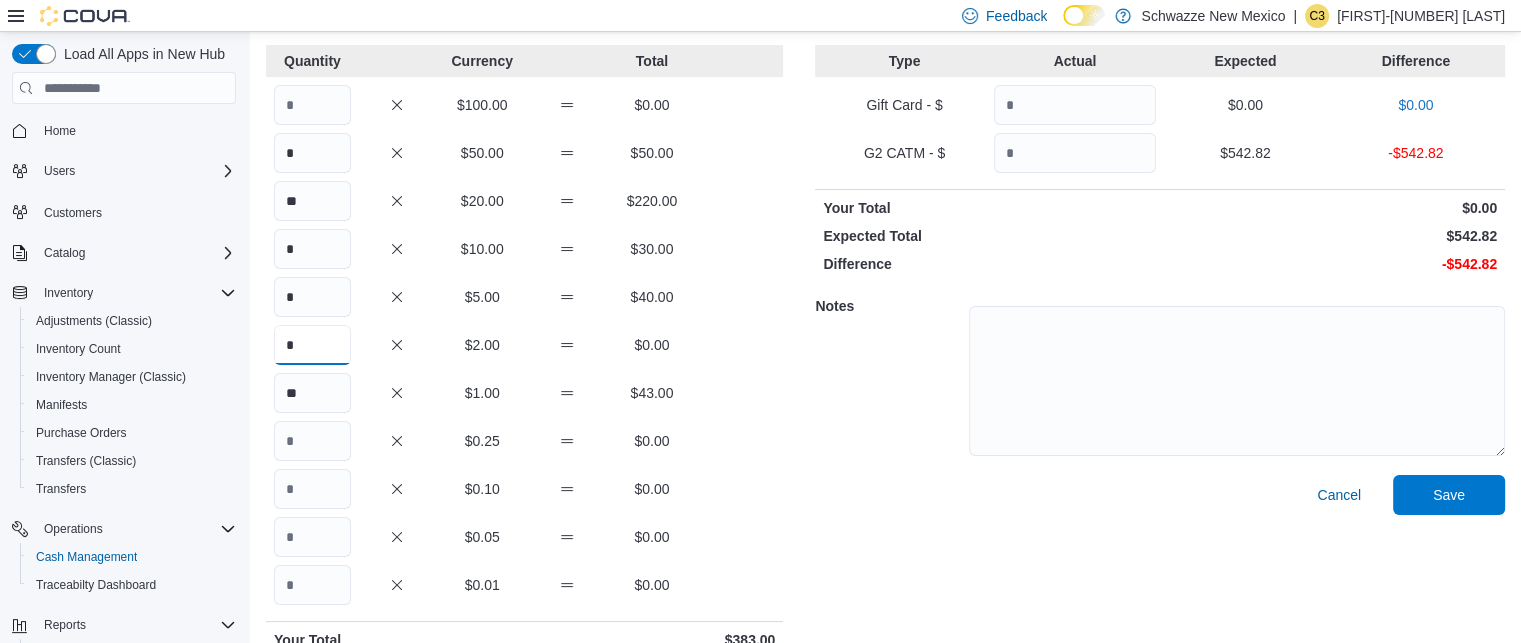 type on "*" 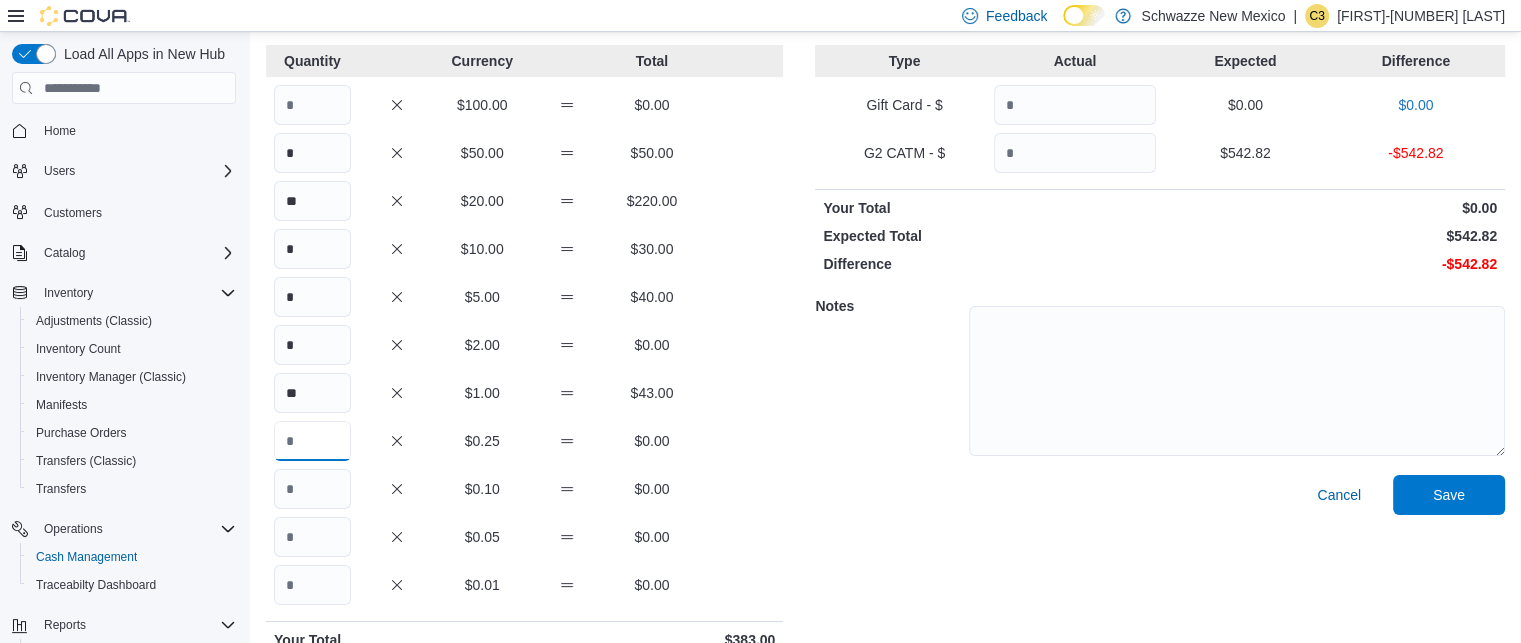 click at bounding box center [312, 441] 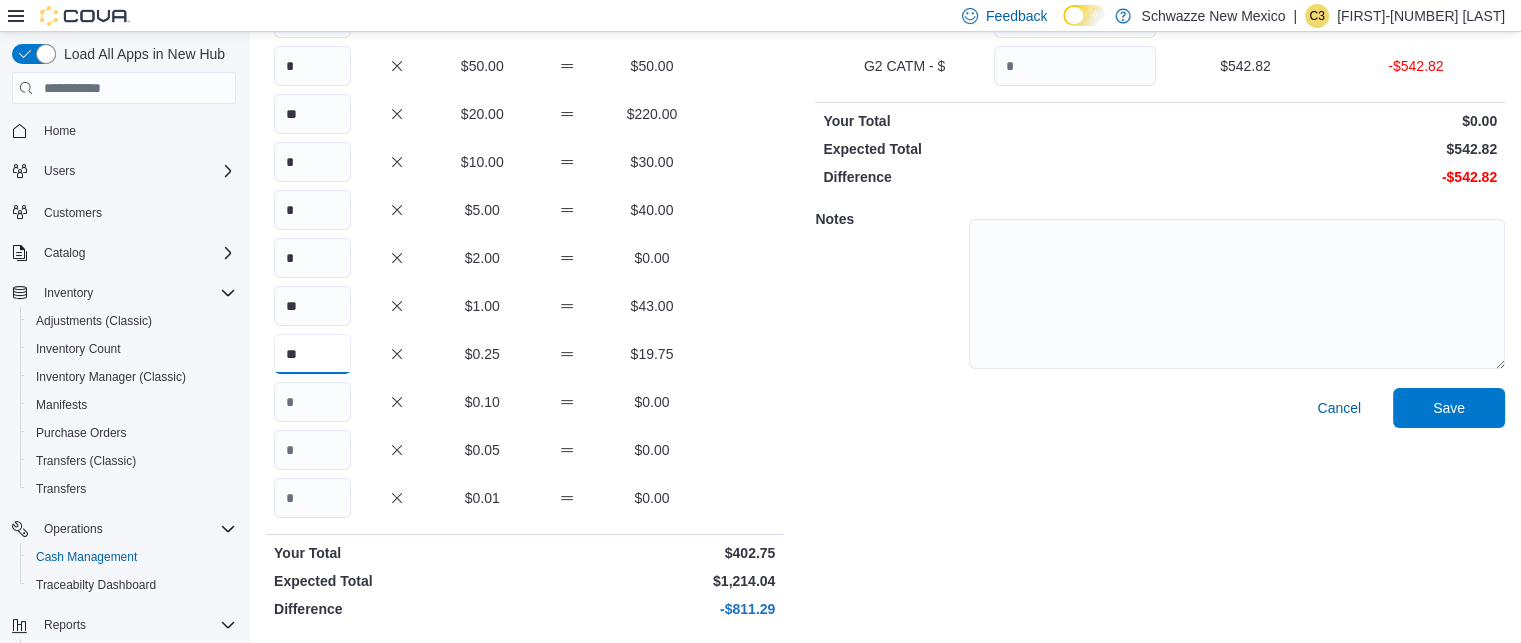type on "**" 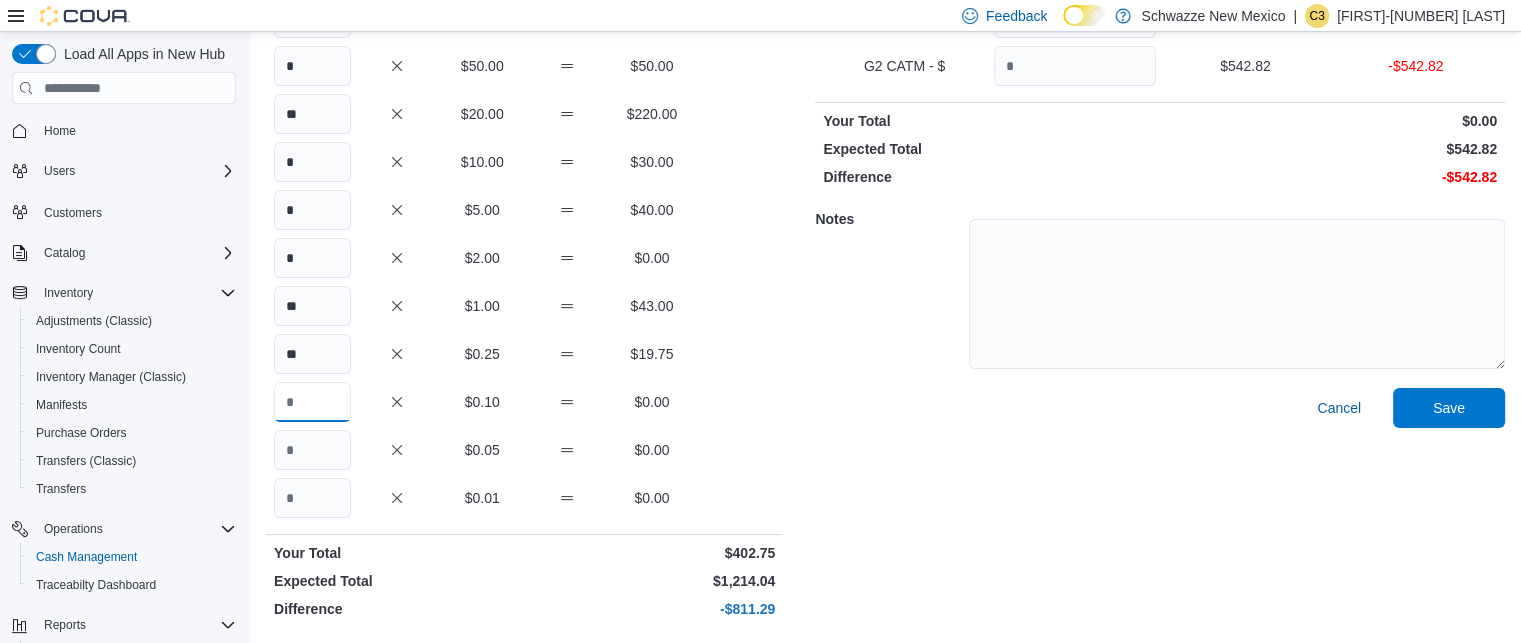 click at bounding box center (312, 402) 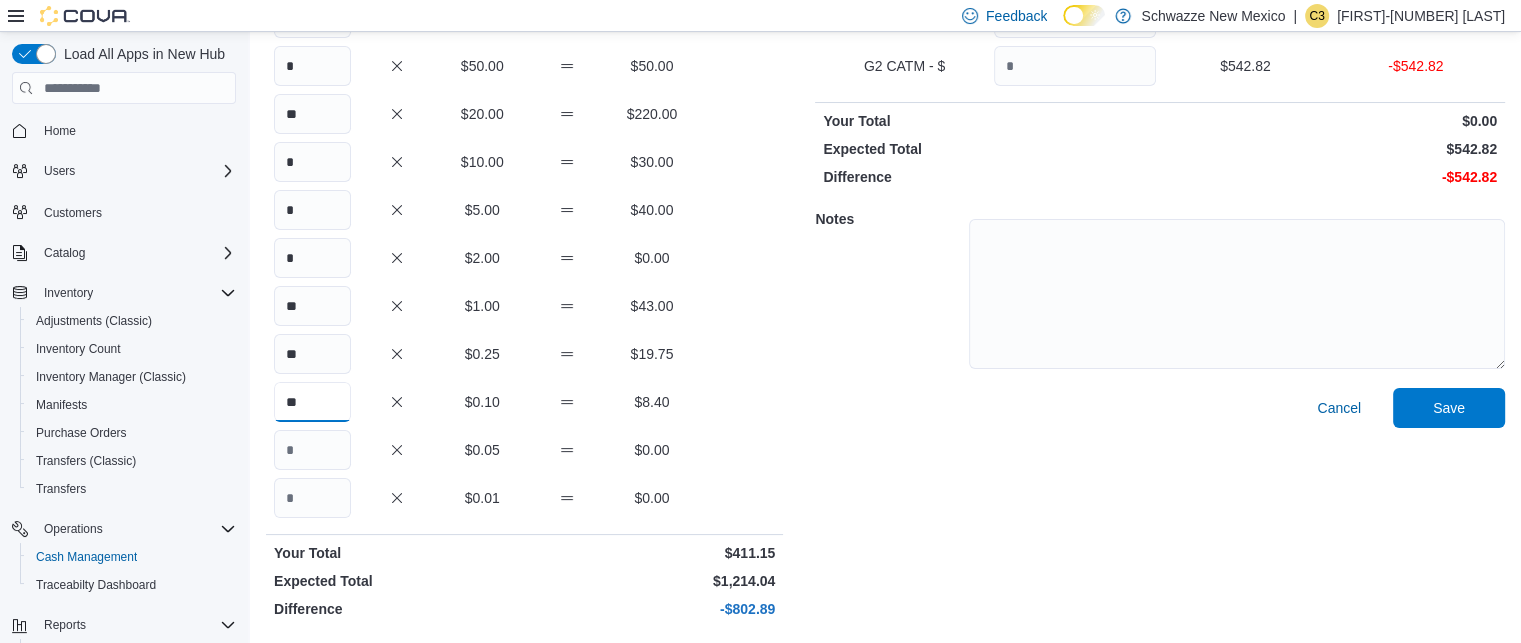 type on "**" 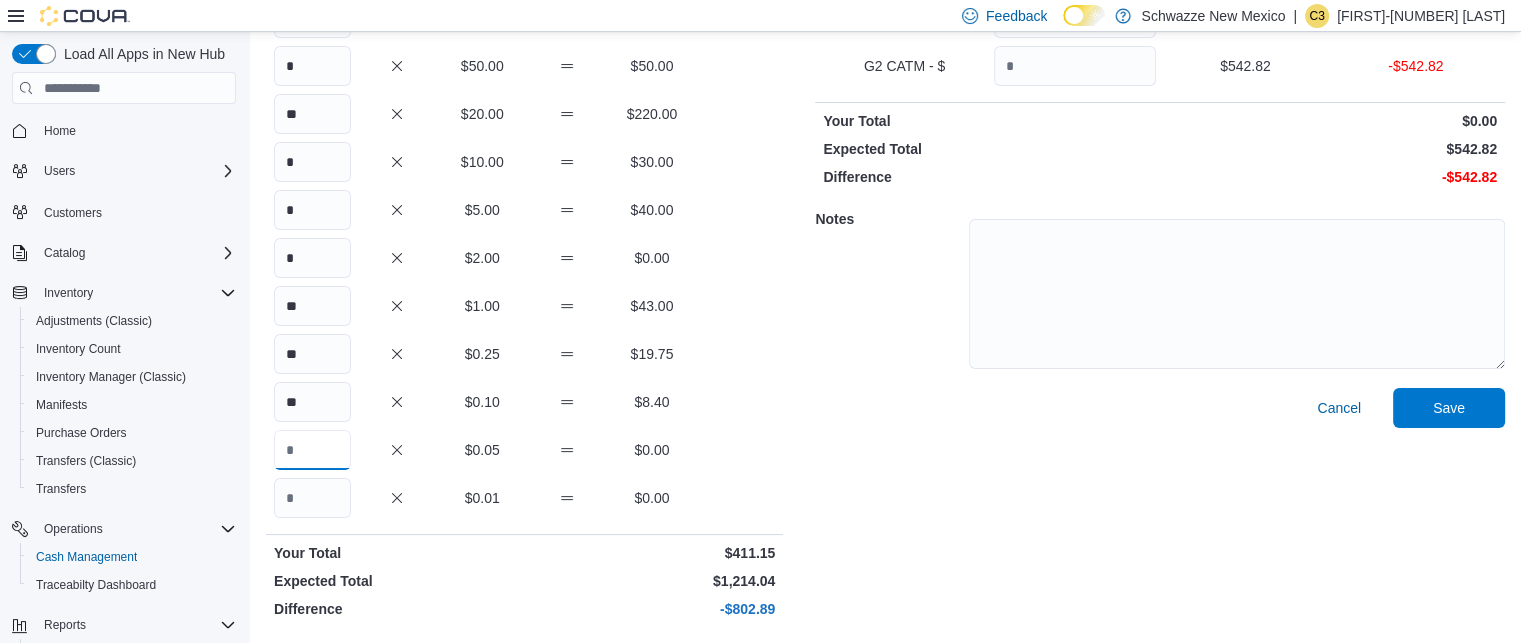 click at bounding box center [312, 450] 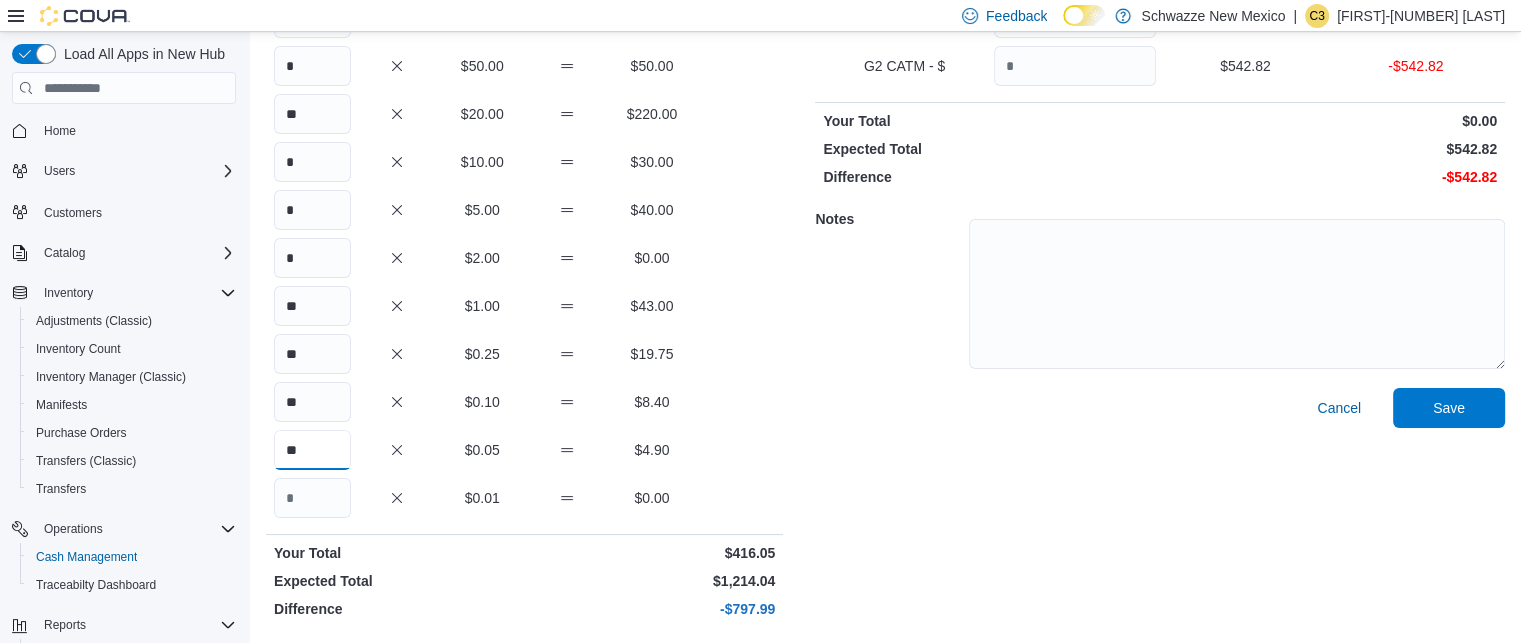 type on "**" 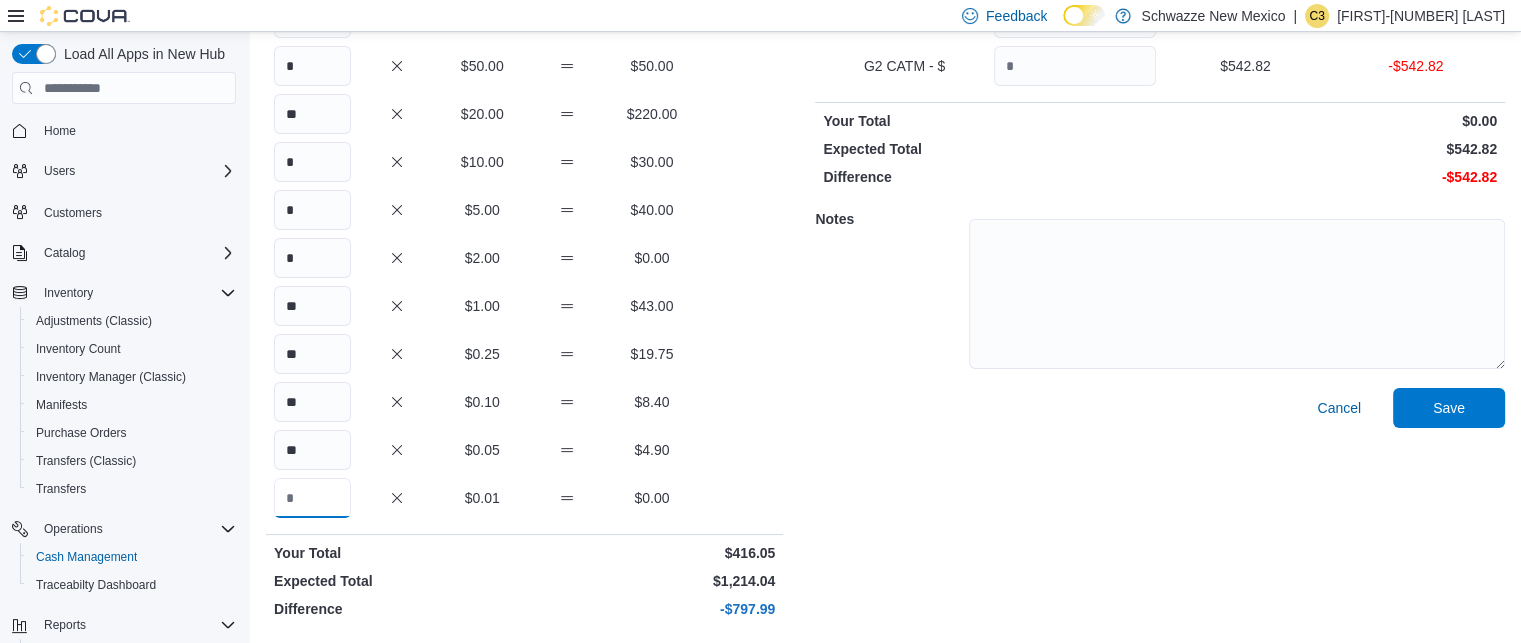 click at bounding box center (312, 498) 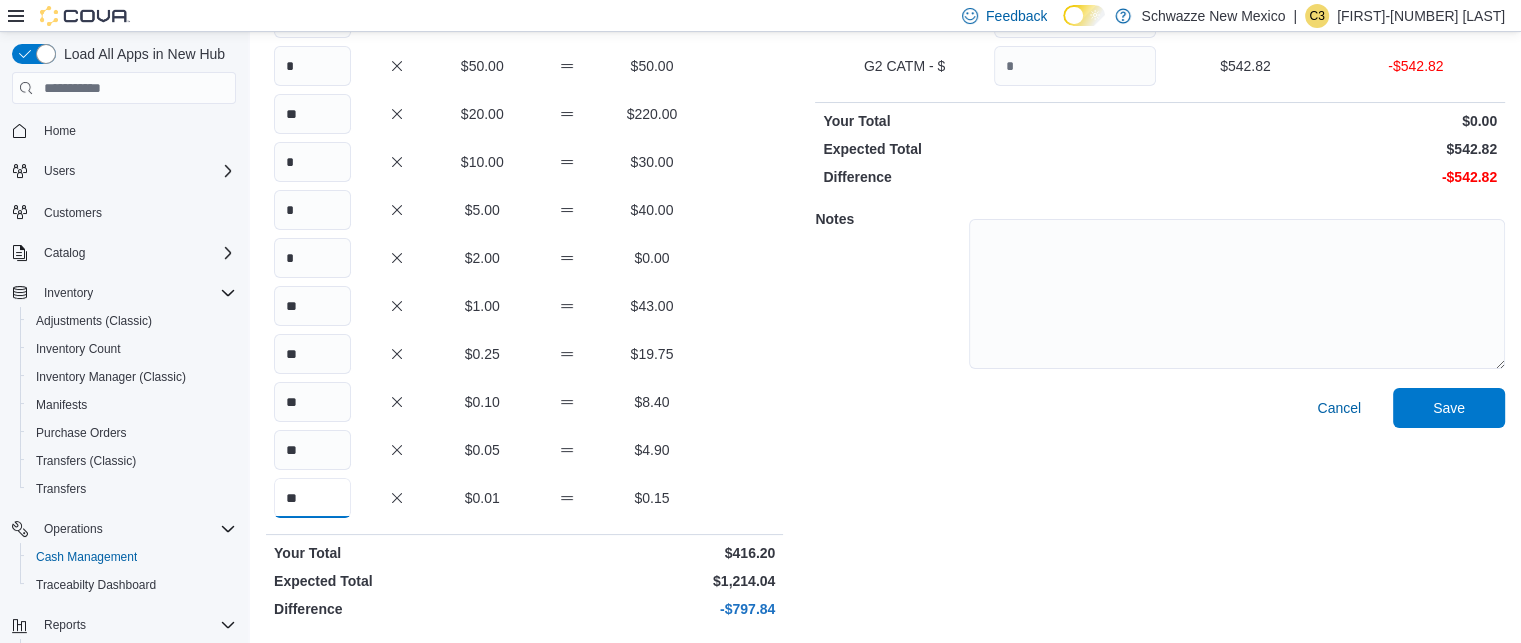 type on "**" 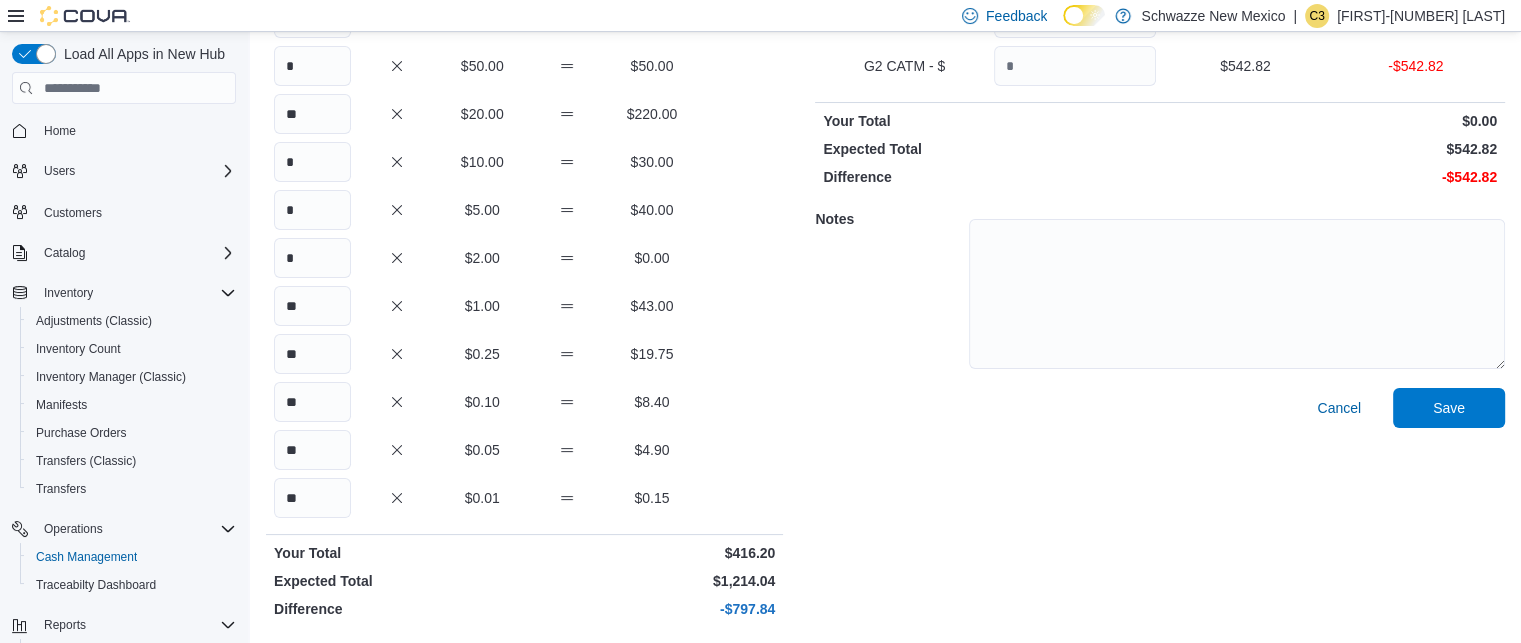 click on "Cancel Save" at bounding box center [1160, 507] 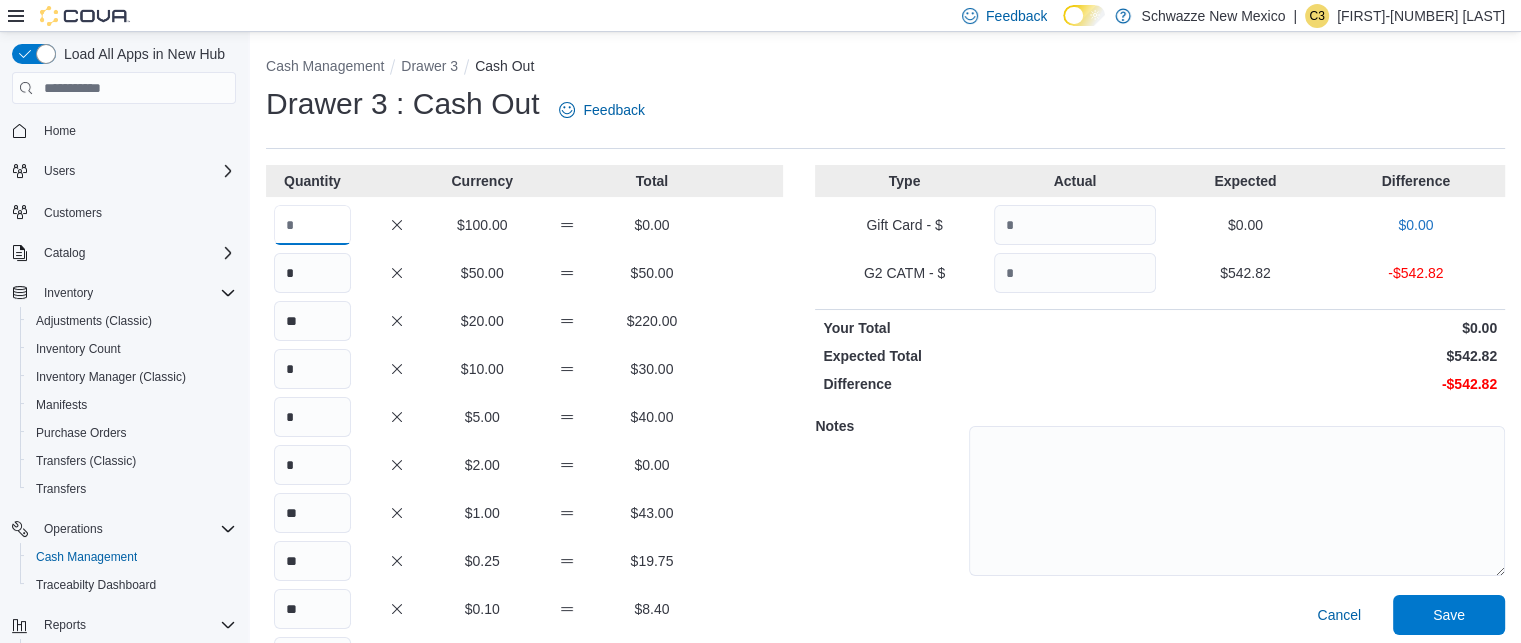 click at bounding box center [312, 225] 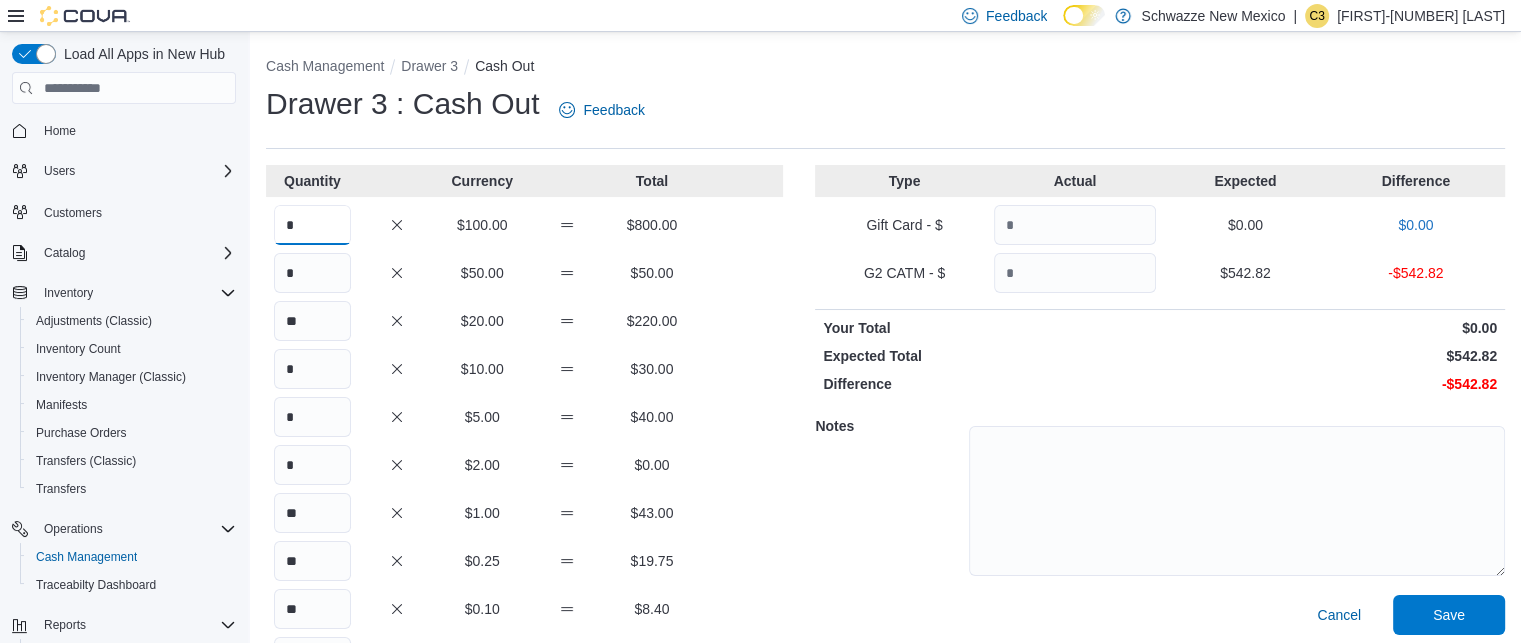 type on "*" 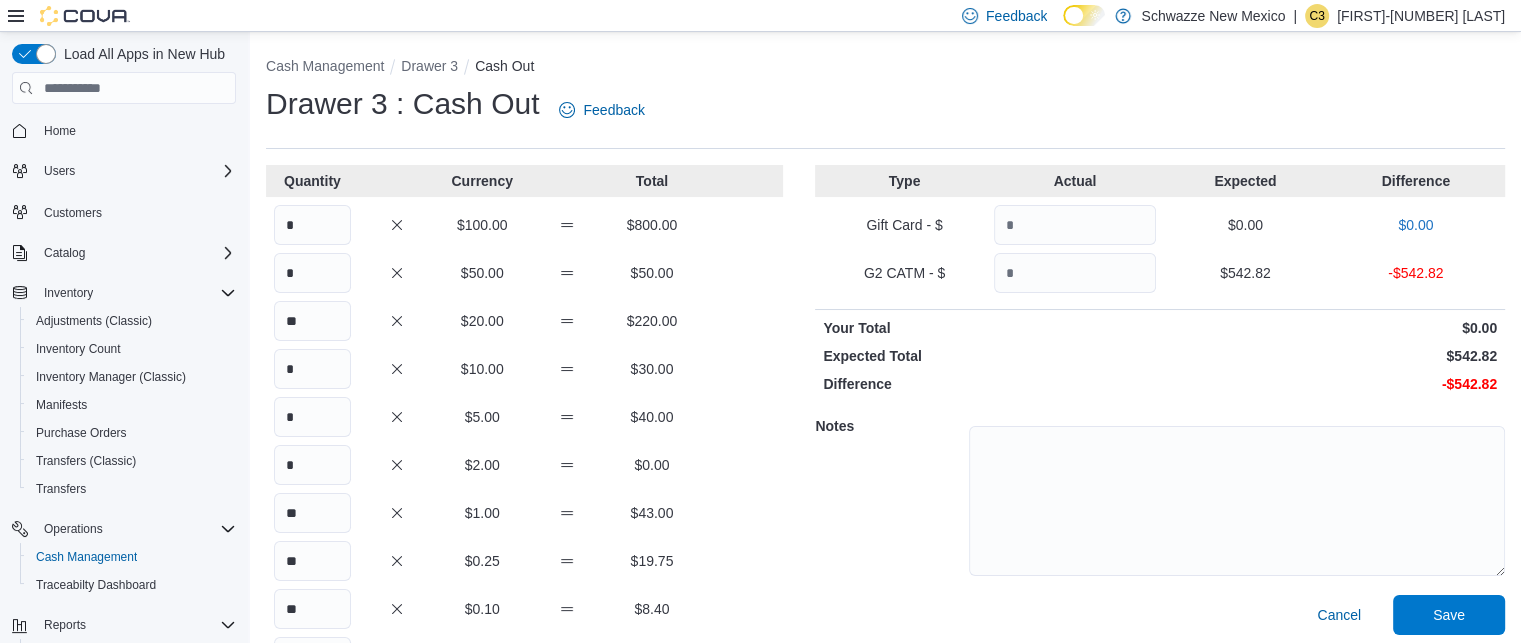 click on "Quantity Currency Total * $100.00 $800.00 * $50.00 $50.00 ** $20.00 $220.00 * $10.00 $30.00 * $5.00 $40.00 * $2.00 $0.00 ** $1.00 $43.00 ** $0.25 $19.75 ** $0.10 $8.40 ** $0.05 $4.90 ** $0.01 $0.15 Your Total $1,216.20 Expected Total $1,214.04 Difference  $2.16" at bounding box center (524, 499) 